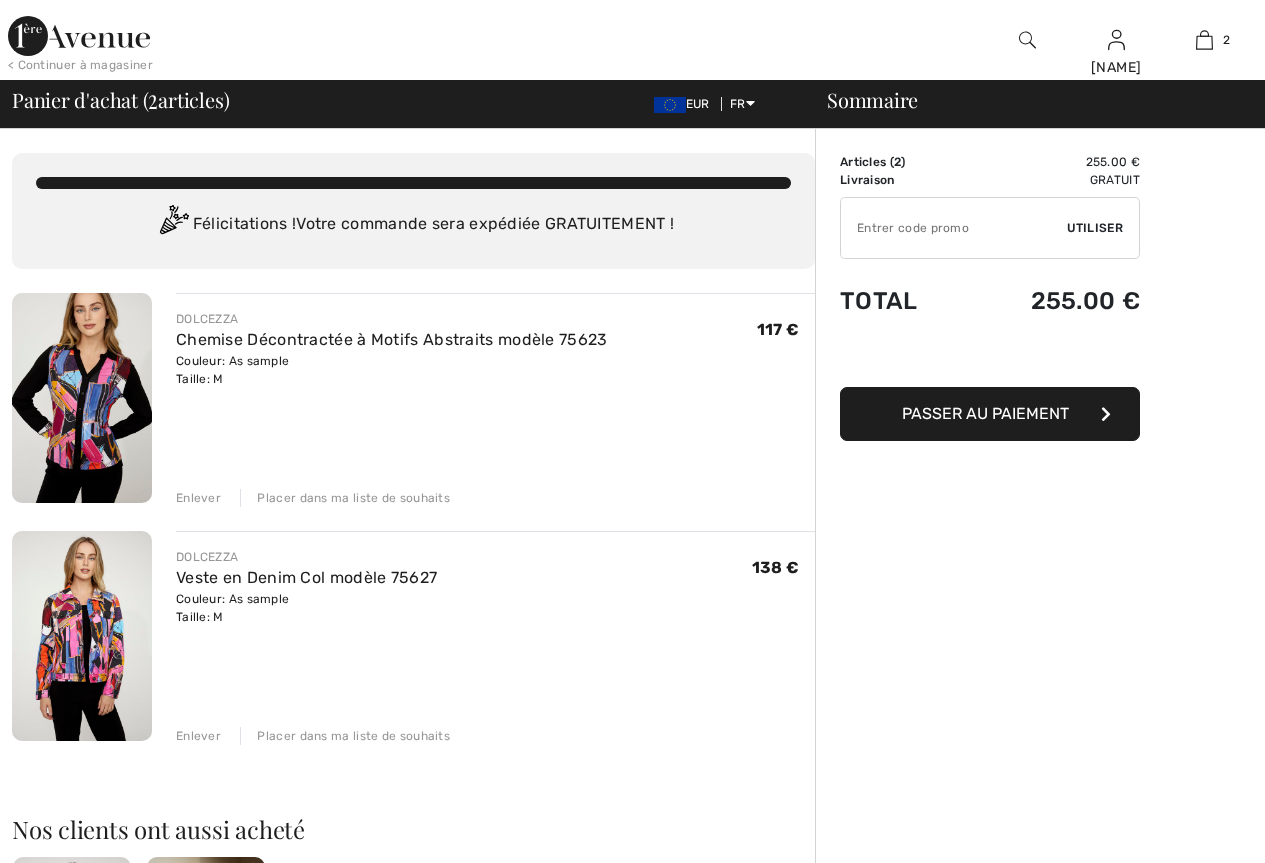 scroll, scrollTop: 0, scrollLeft: 0, axis: both 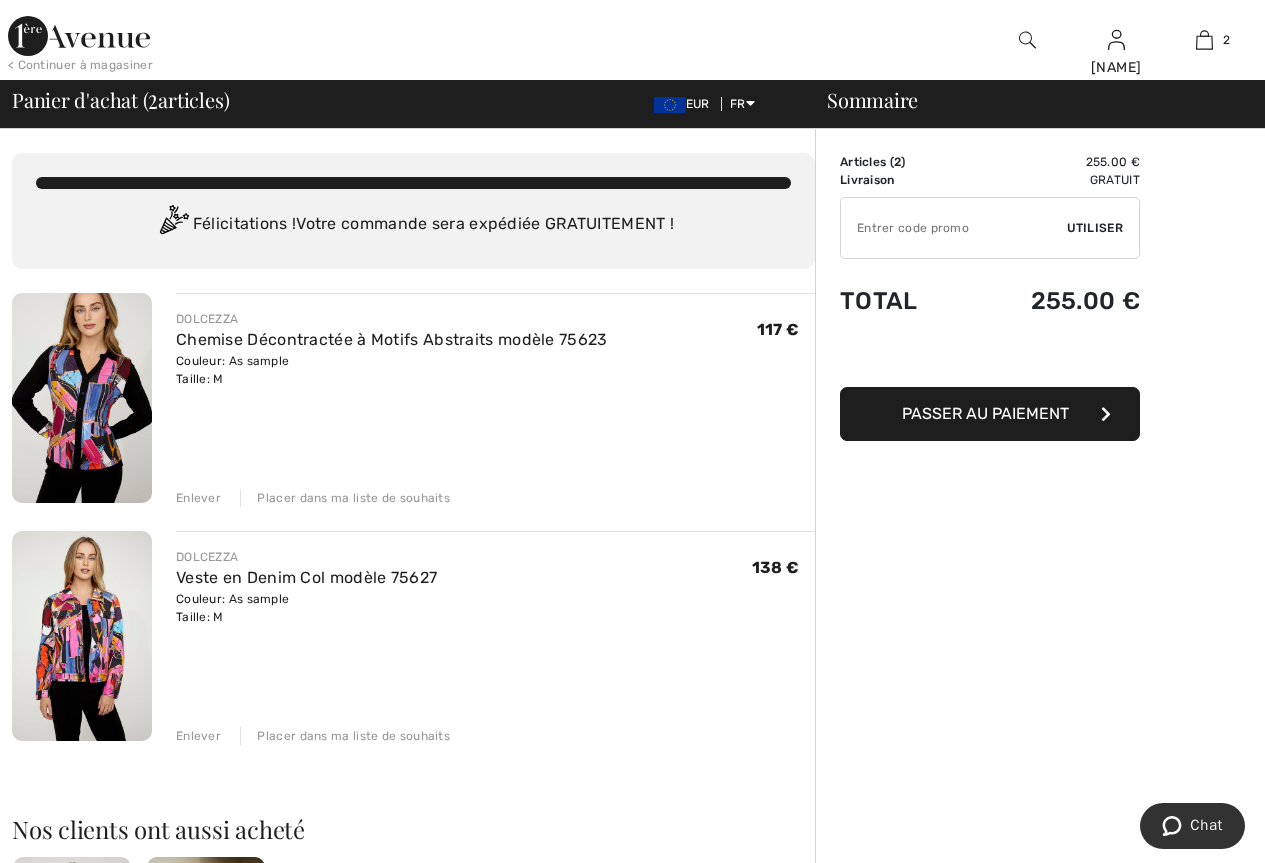 click on "Enlever" at bounding box center (198, 498) 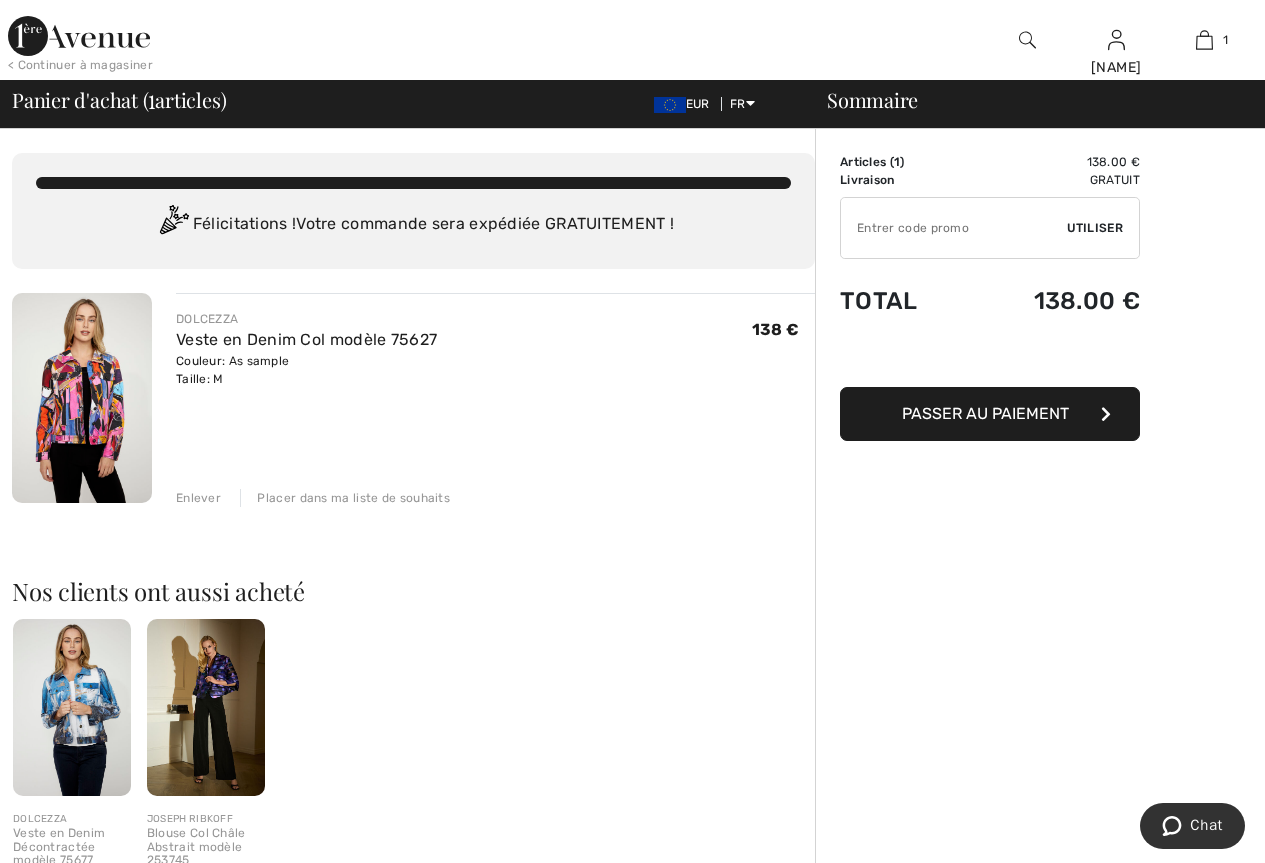 click at bounding box center [206, 707] 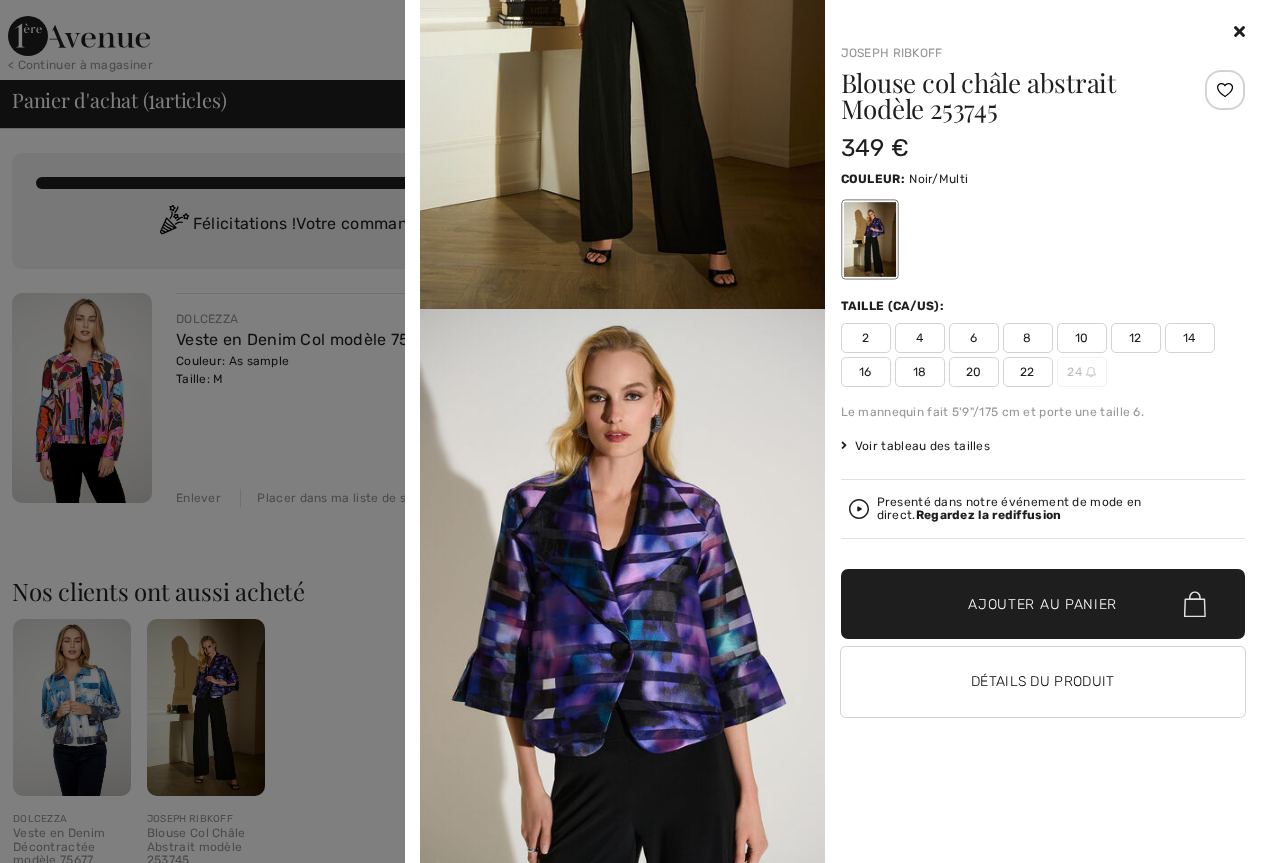 scroll, scrollTop: 300, scrollLeft: 0, axis: vertical 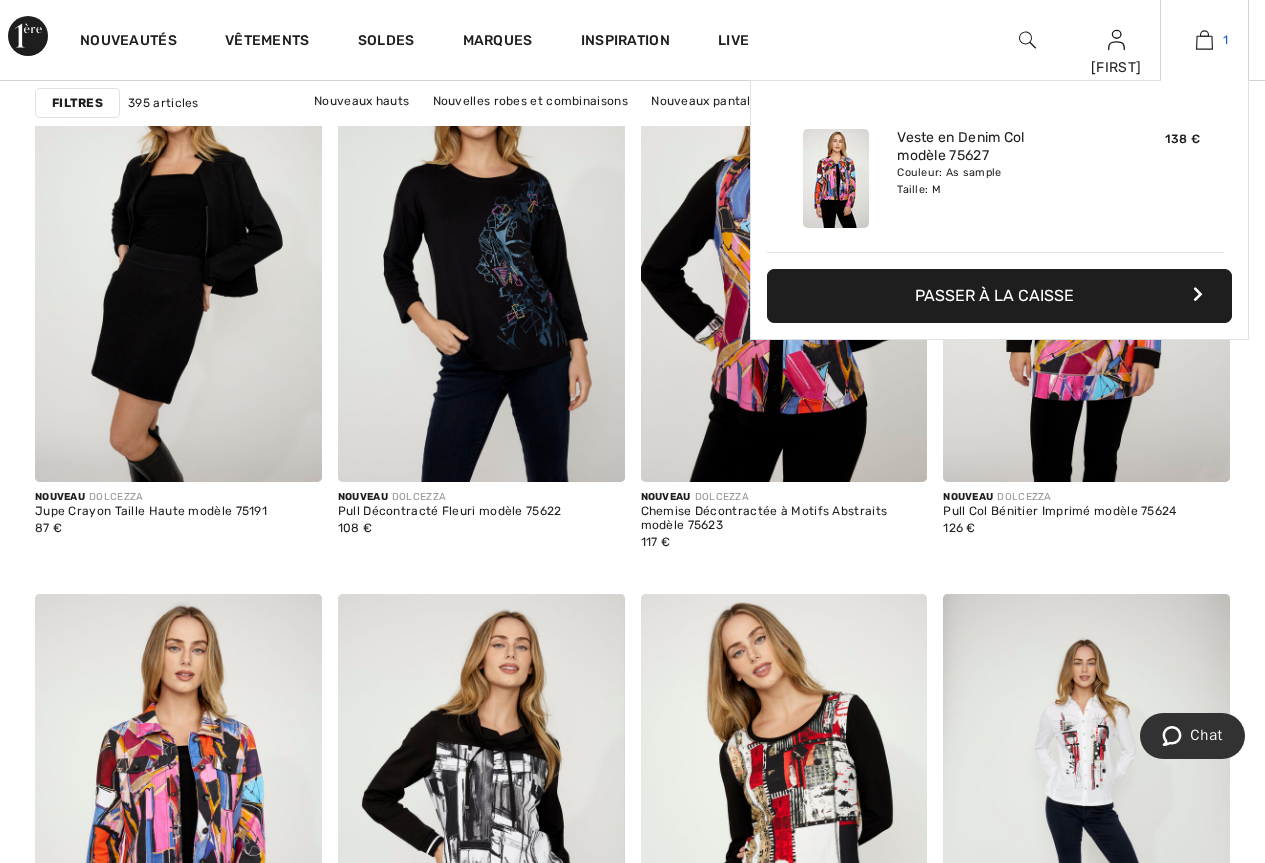 click at bounding box center (1204, 40) 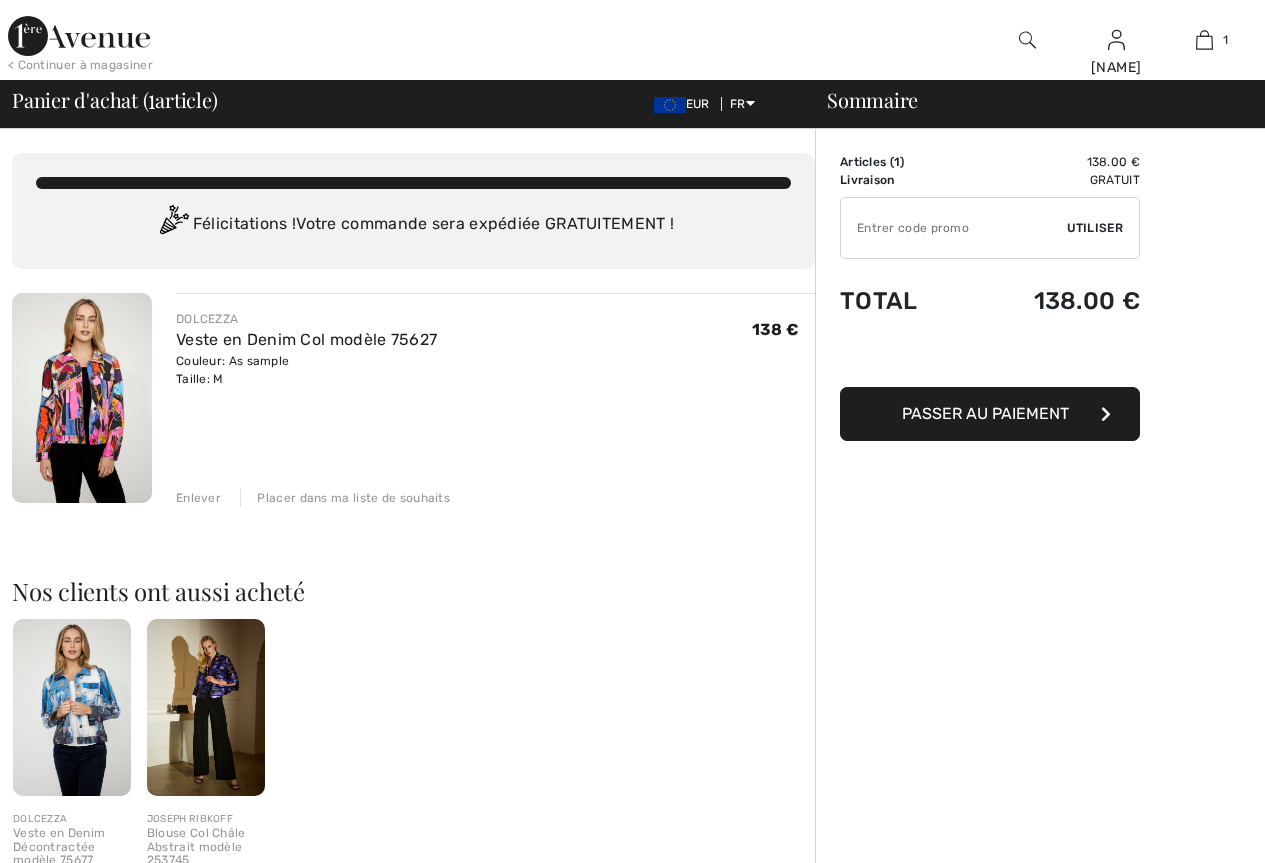 scroll, scrollTop: 0, scrollLeft: 0, axis: both 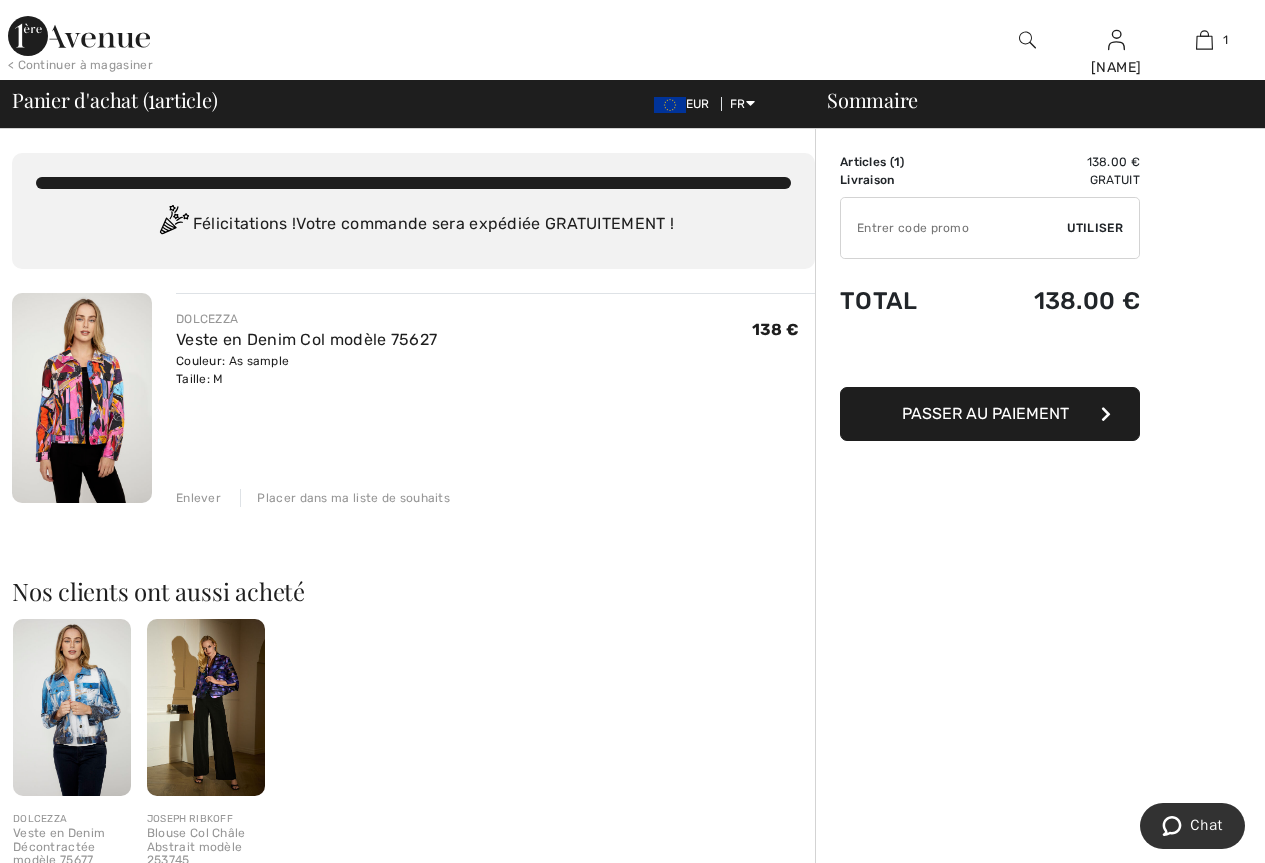 click on "Passer au paiement" at bounding box center (985, 413) 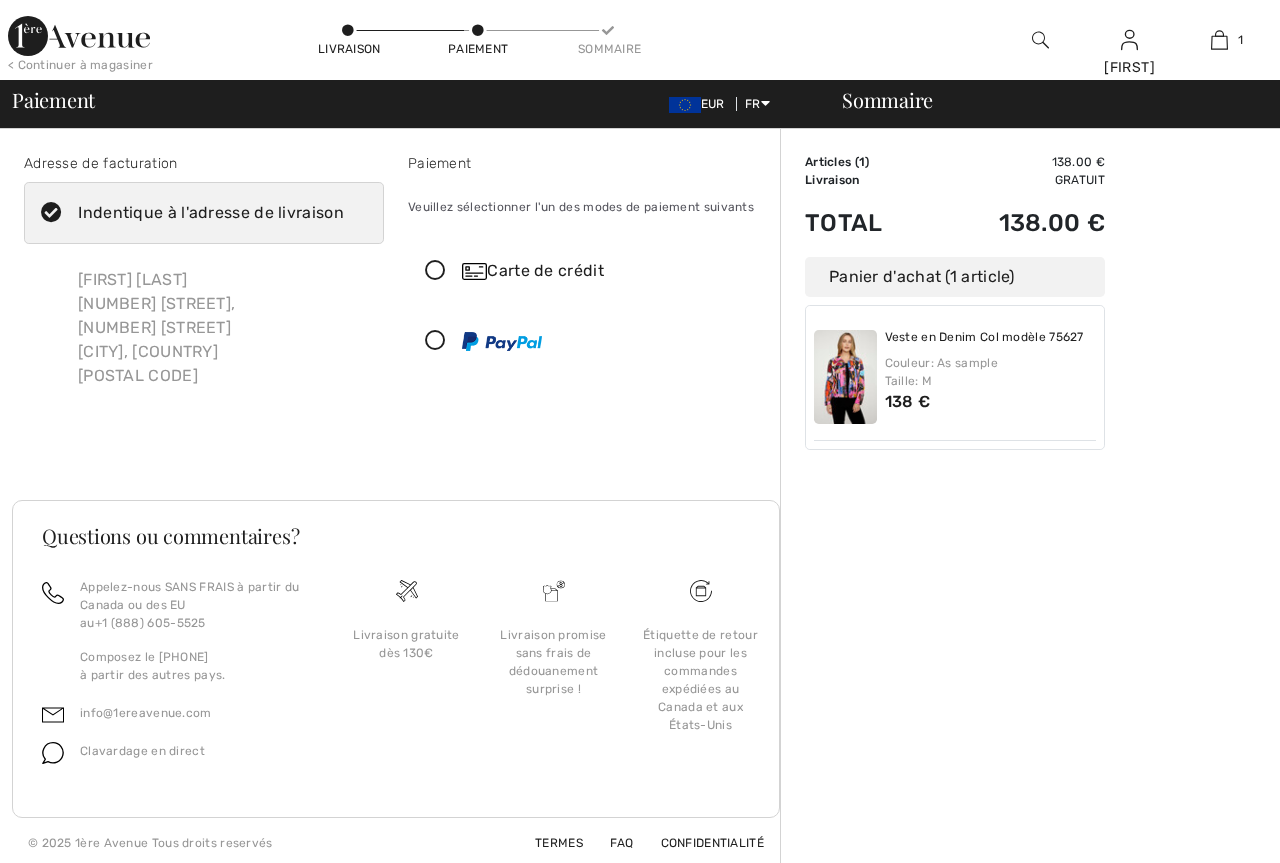 scroll, scrollTop: 0, scrollLeft: 0, axis: both 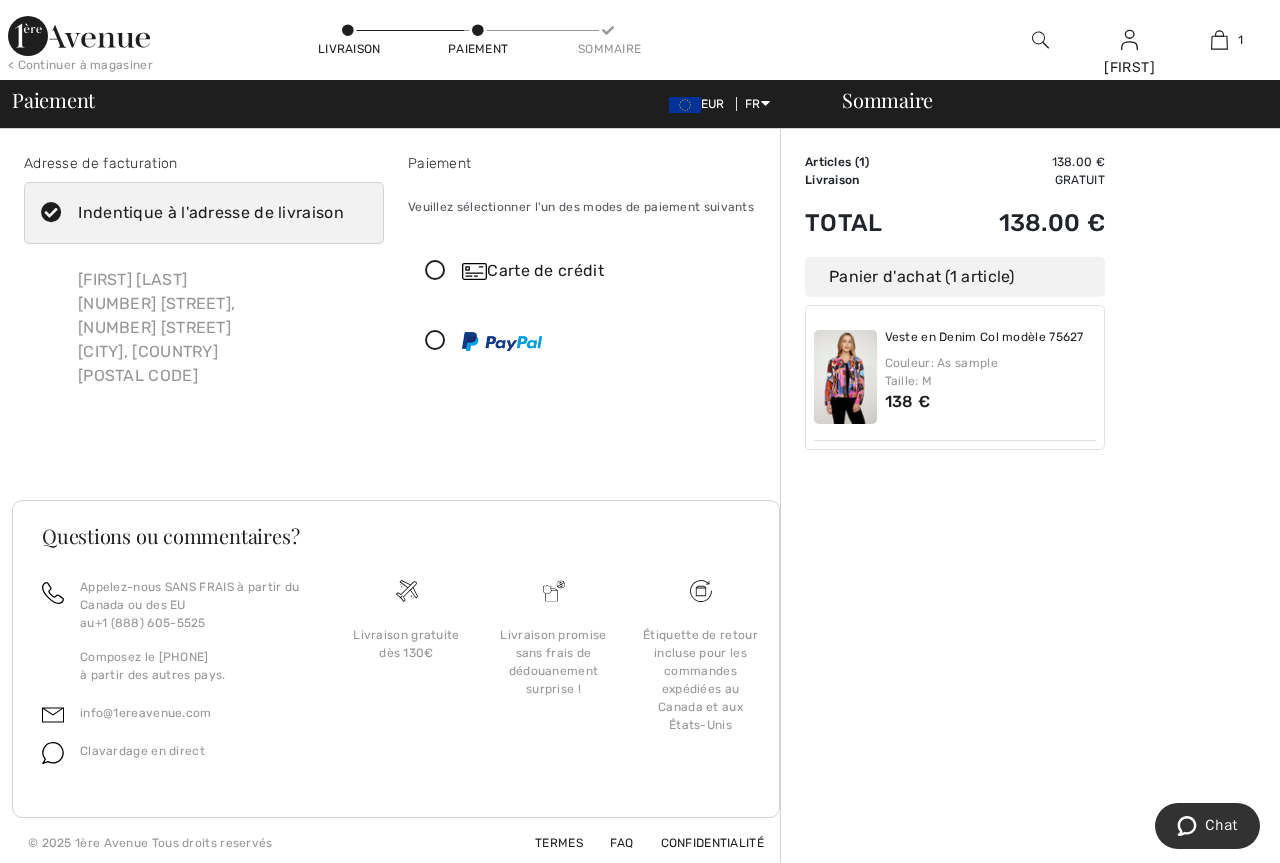click at bounding box center (435, 271) 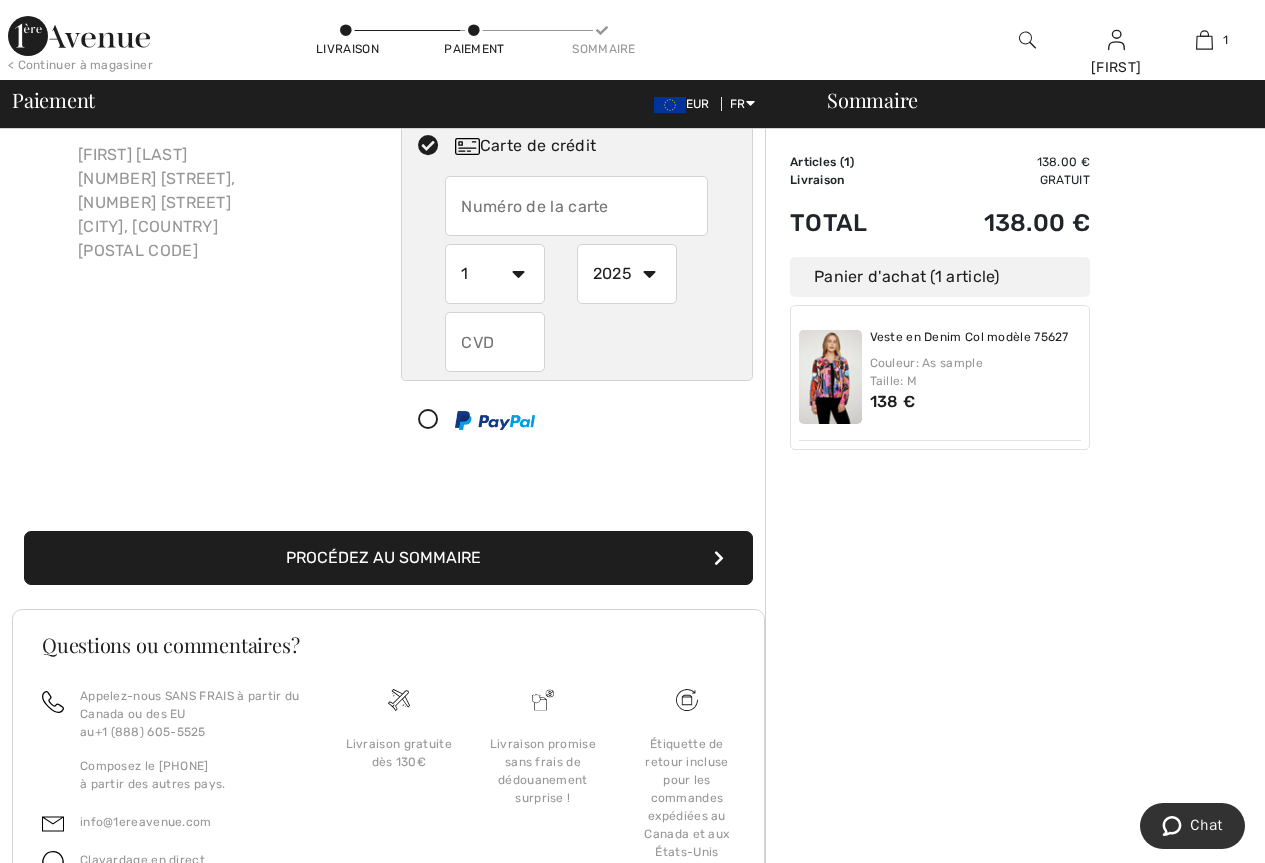 scroll, scrollTop: 67, scrollLeft: 0, axis: vertical 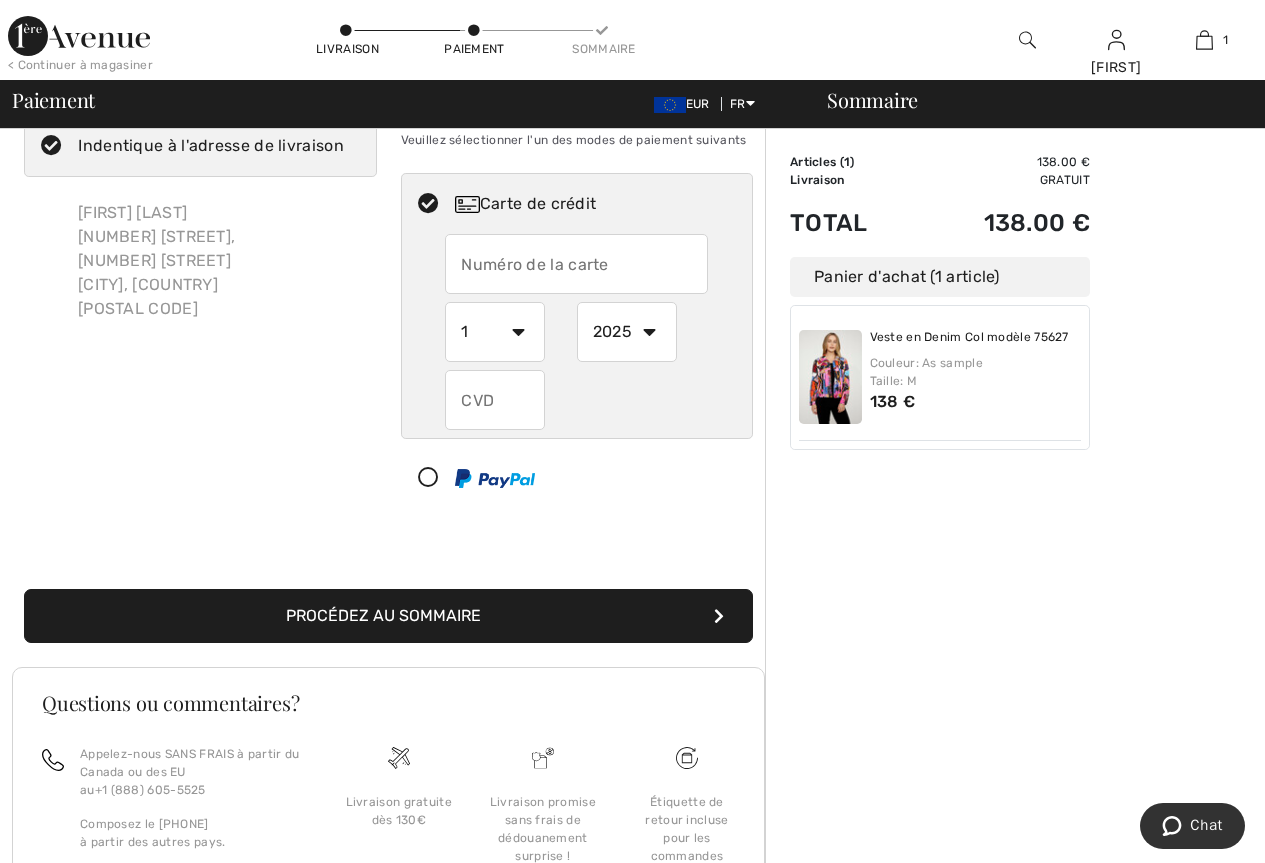 click at bounding box center (576, 264) 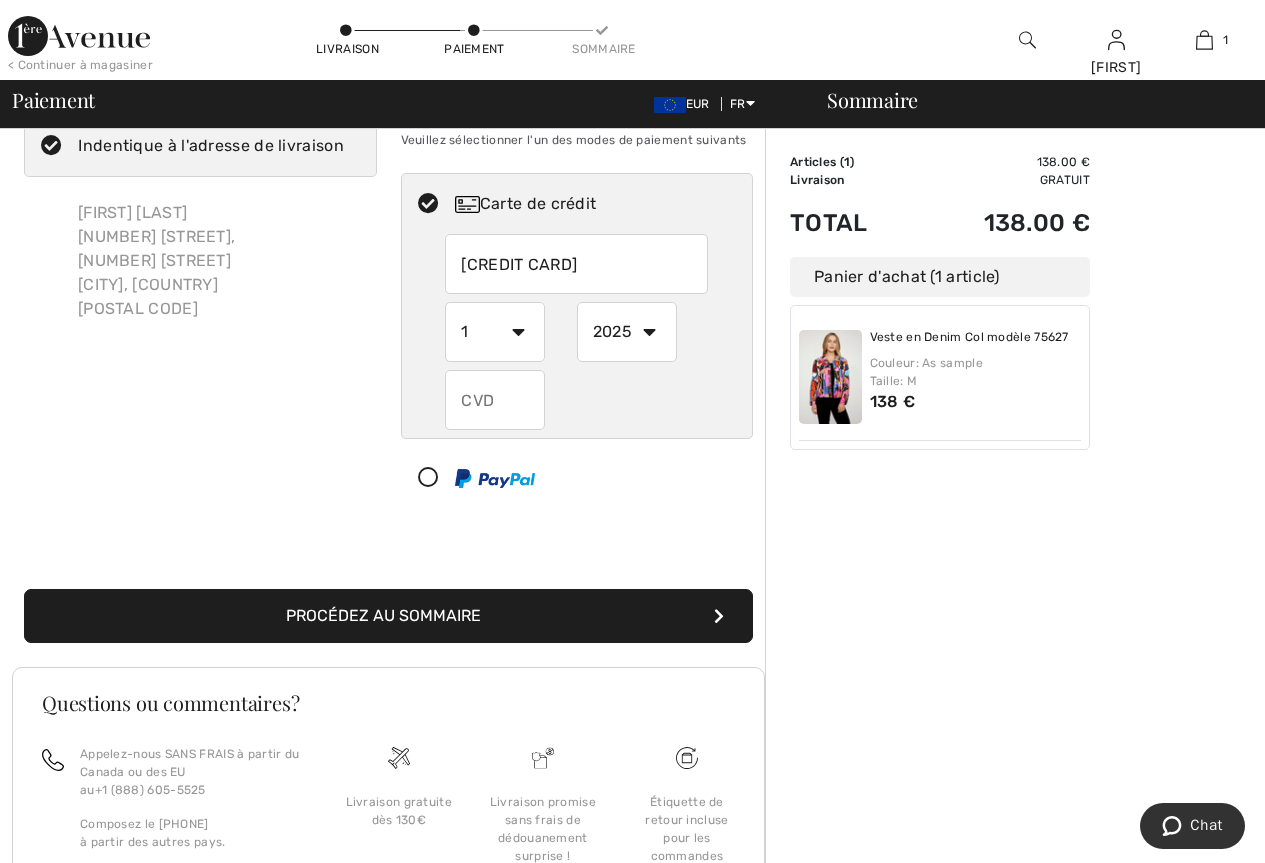 type on "5130290530415115" 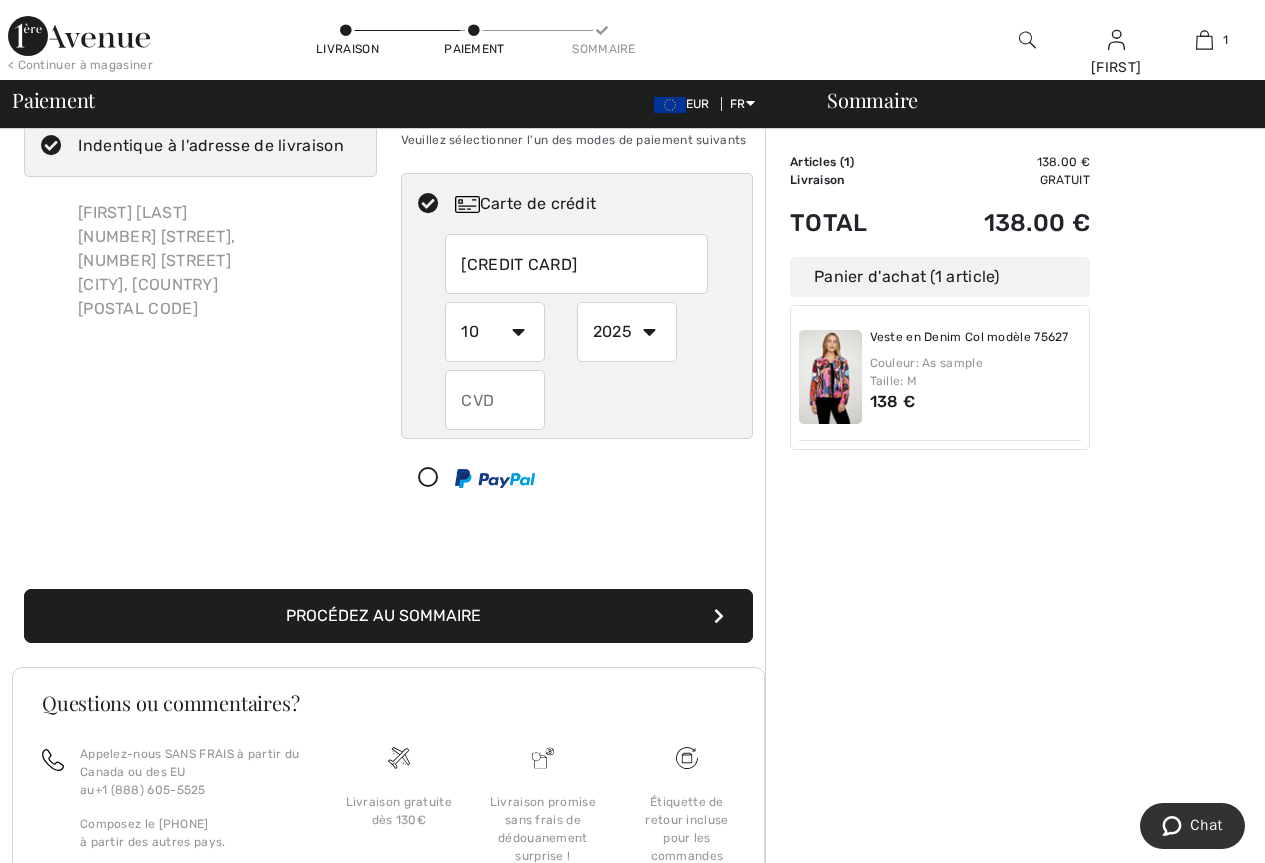 click on "1
2
3
4
5
6
7
8
9
10
11
12" at bounding box center (495, 332) 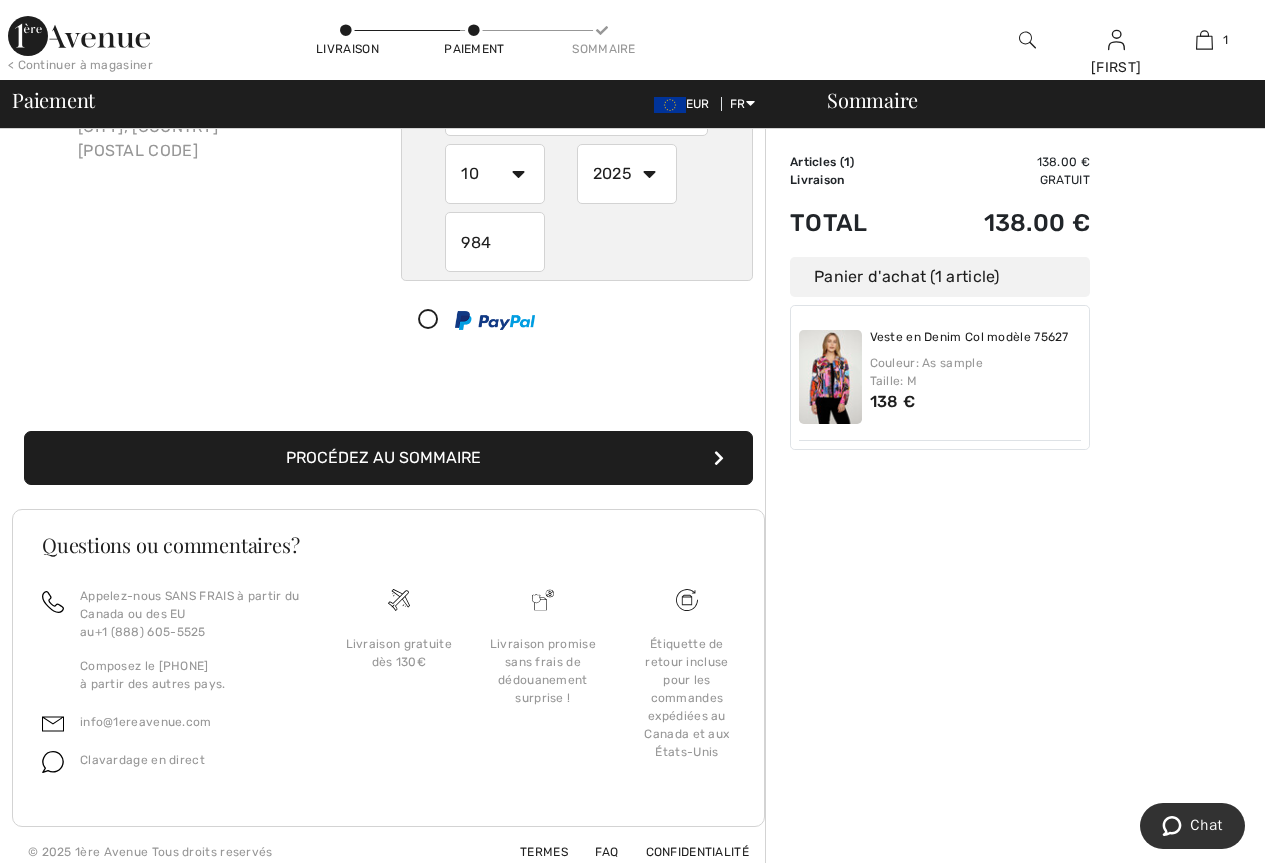 scroll, scrollTop: 239, scrollLeft: 0, axis: vertical 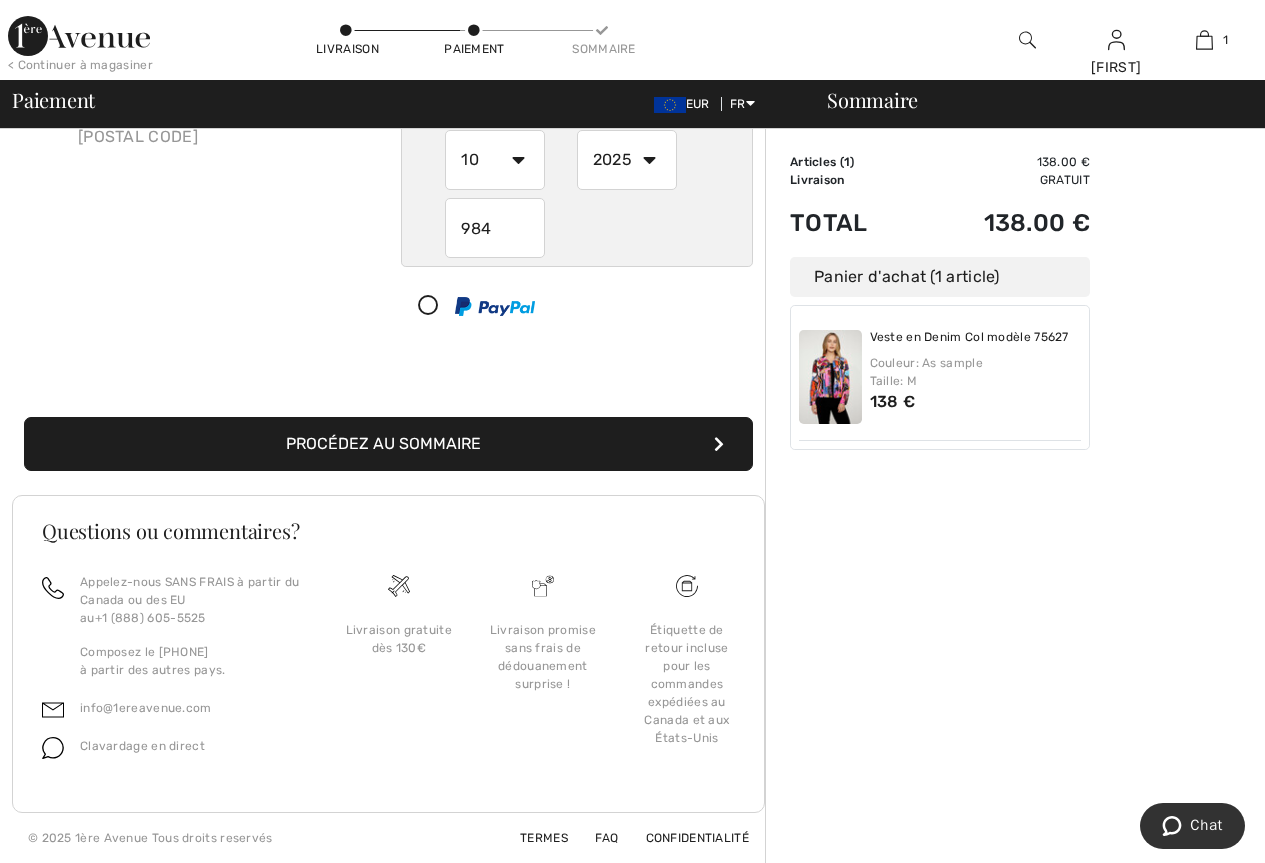 type on "984" 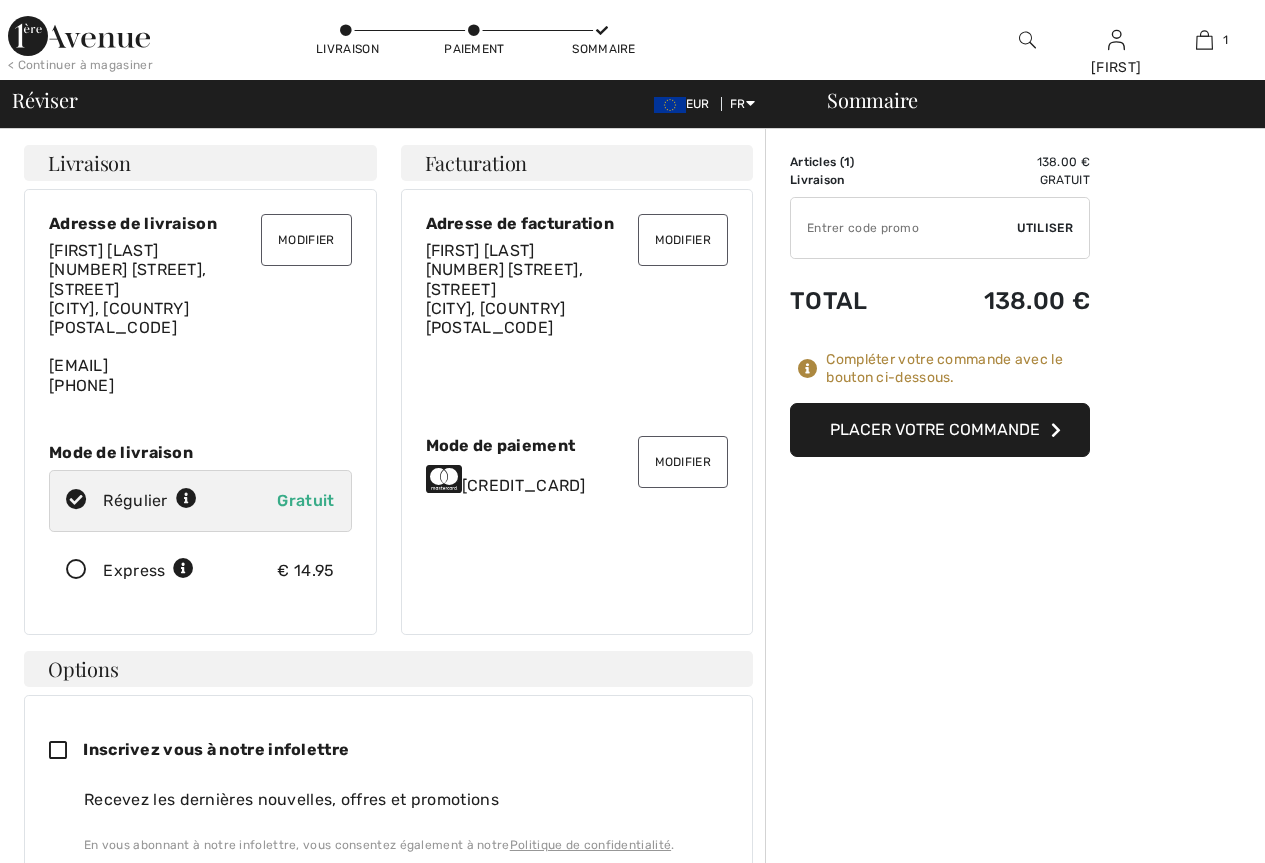scroll, scrollTop: 0, scrollLeft: 0, axis: both 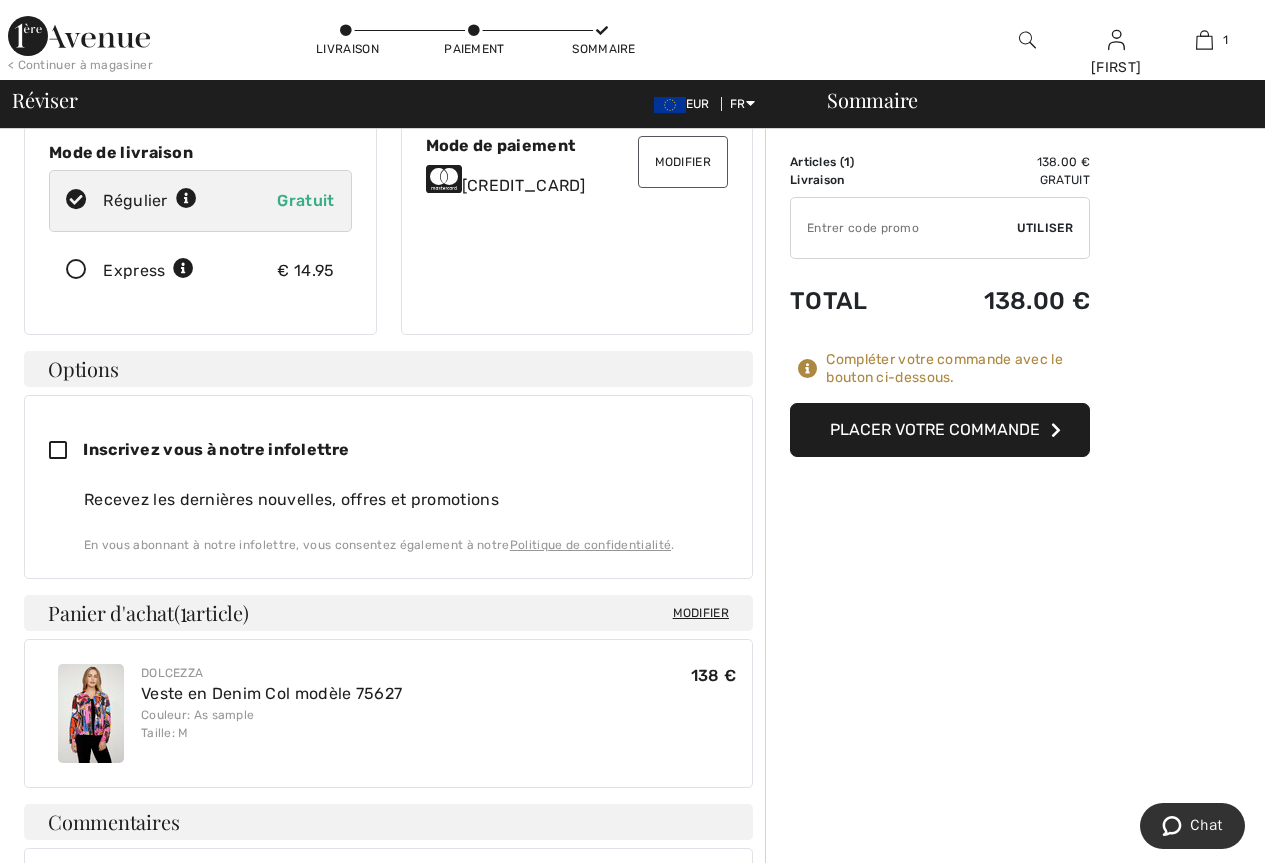 click at bounding box center (66, 451) 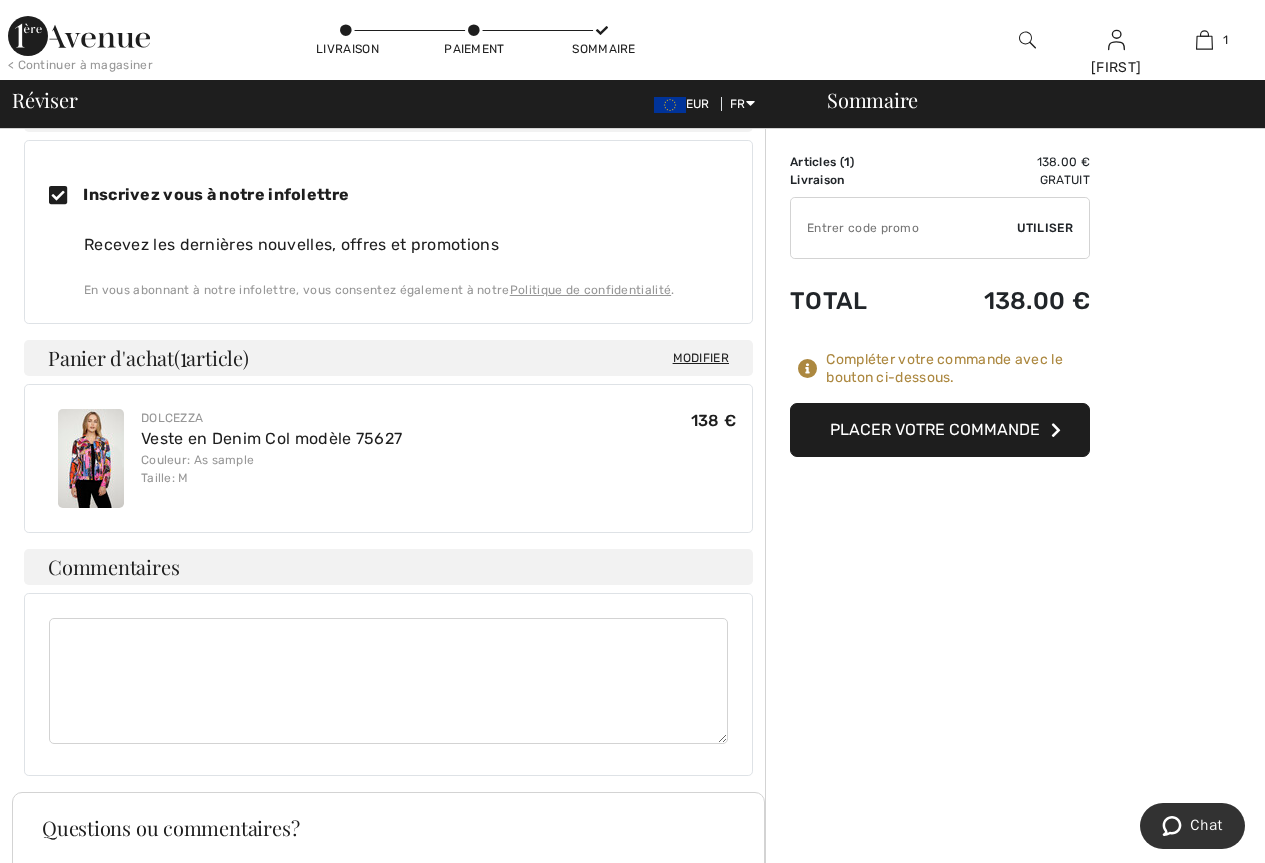 scroll, scrollTop: 567, scrollLeft: 0, axis: vertical 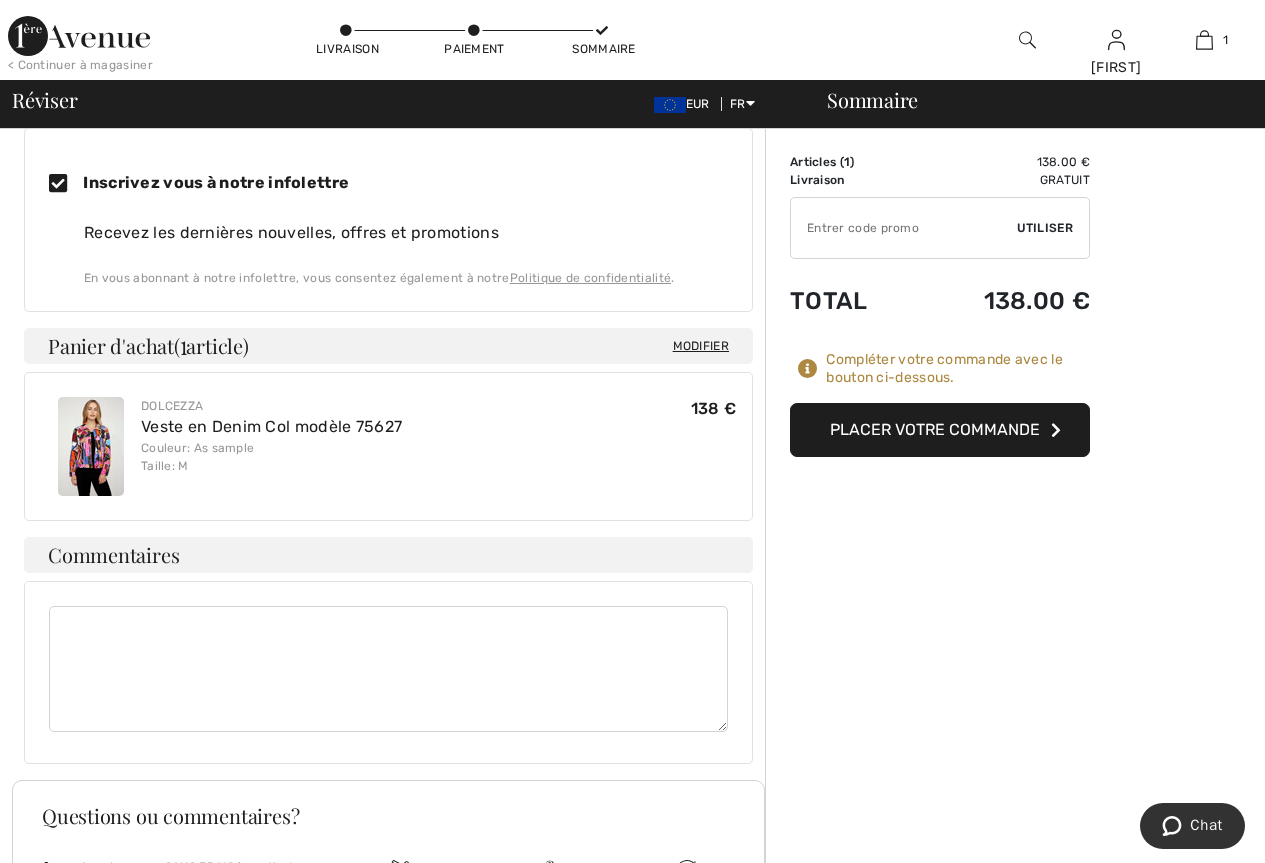 click at bounding box center (388, 669) 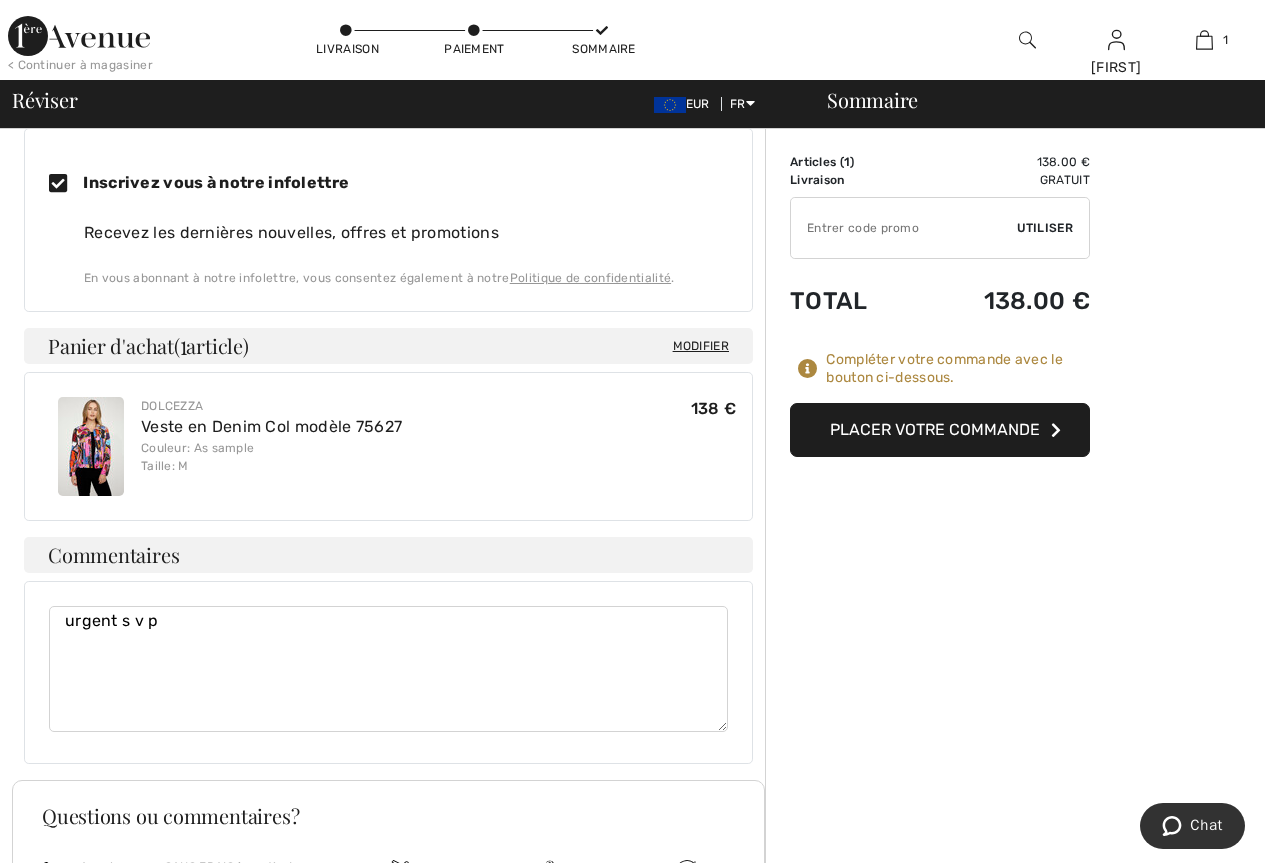 type on "urgent s v p" 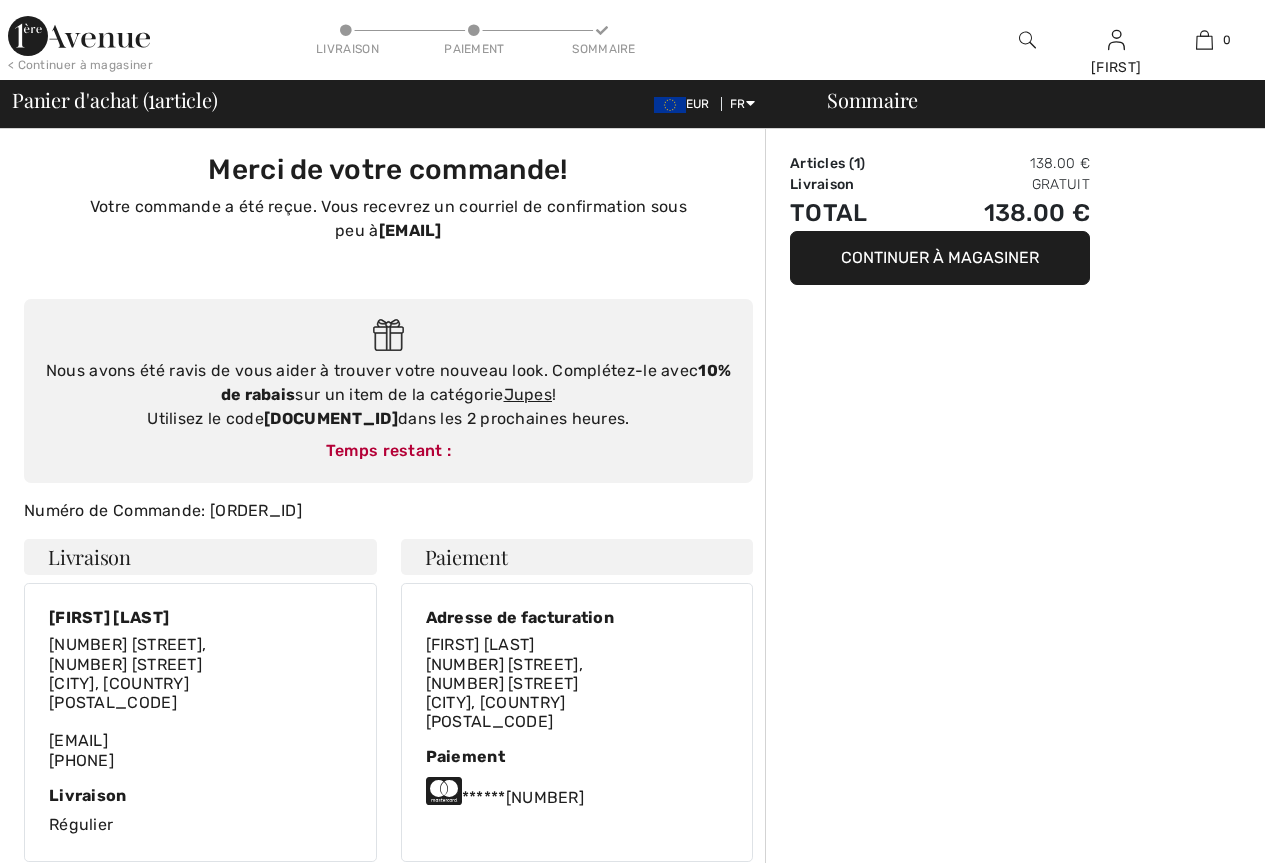 scroll, scrollTop: 0, scrollLeft: 0, axis: both 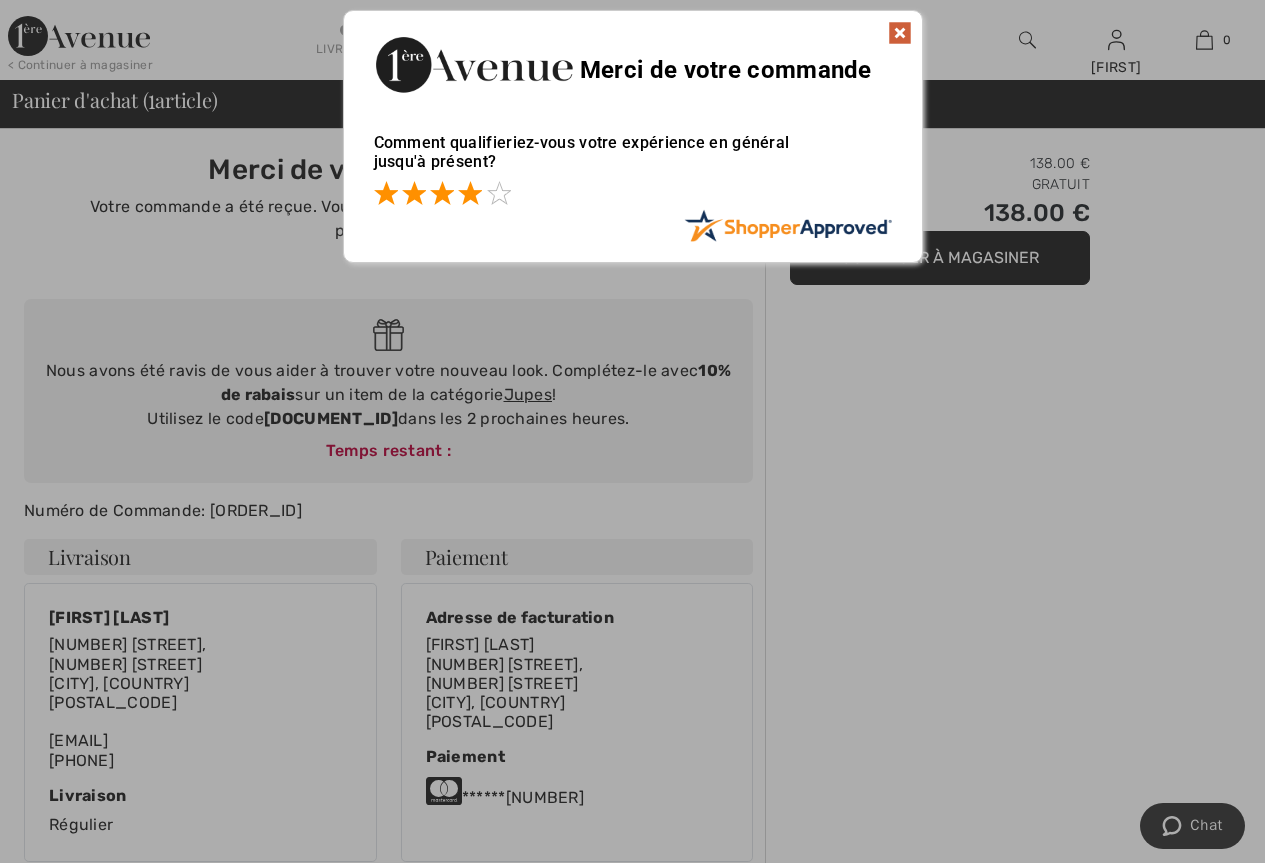 click at bounding box center [470, 193] 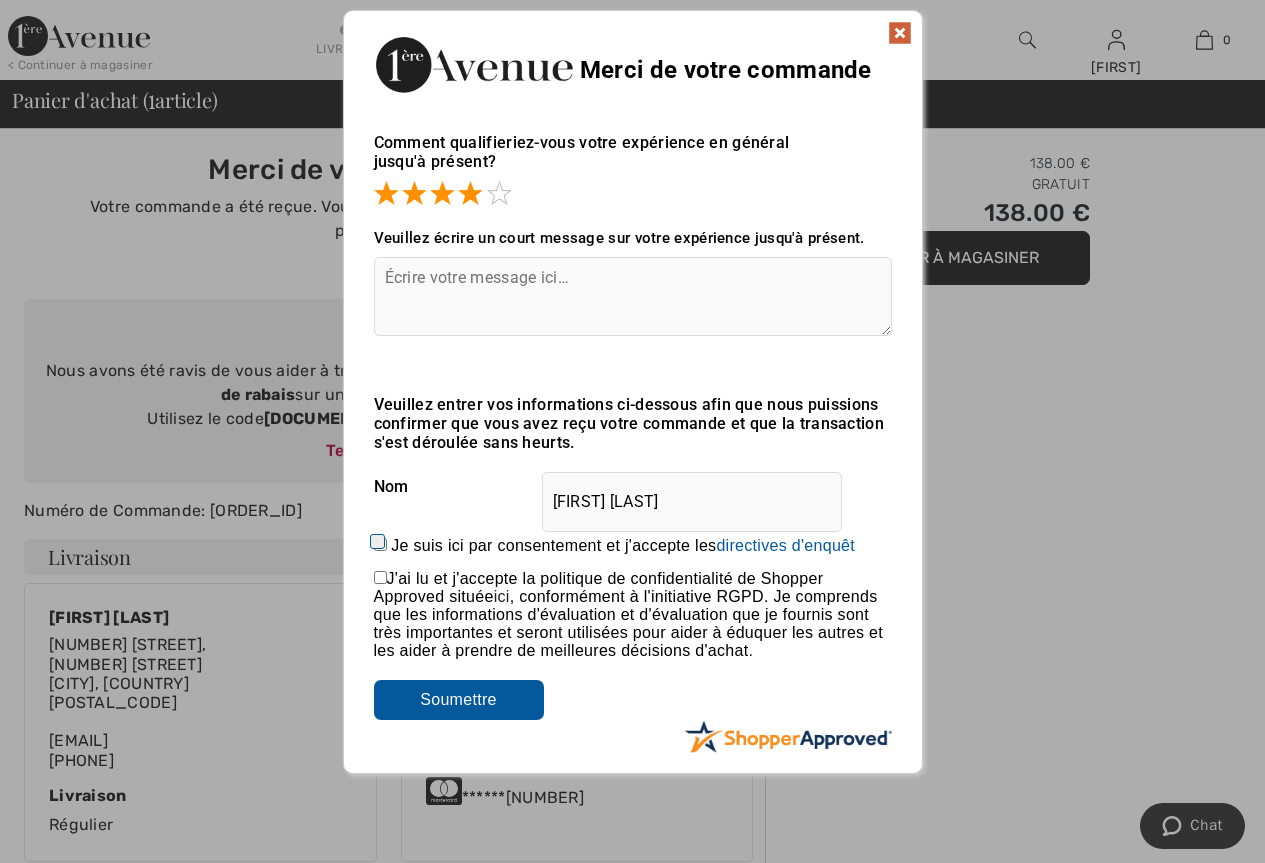 click at bounding box center [900, 33] 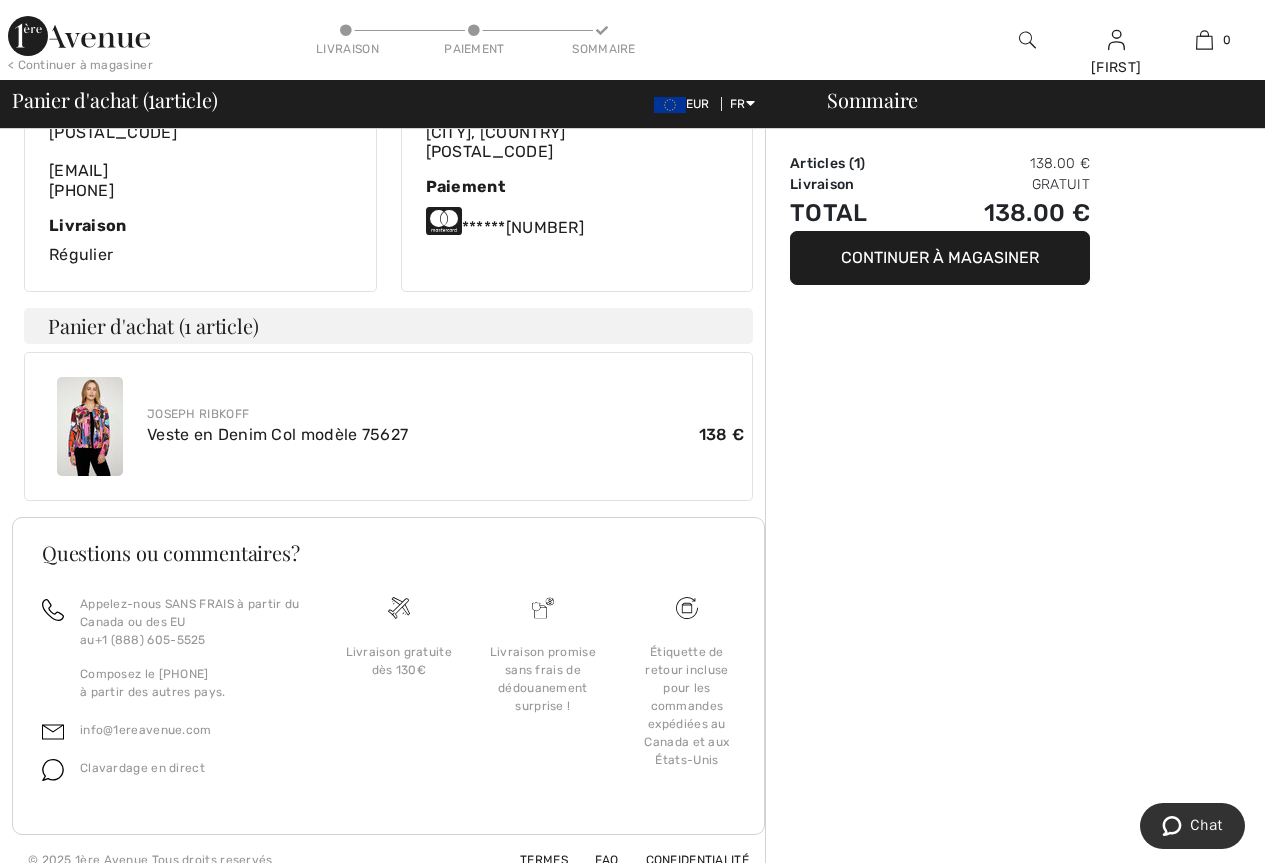 scroll, scrollTop: 573, scrollLeft: 0, axis: vertical 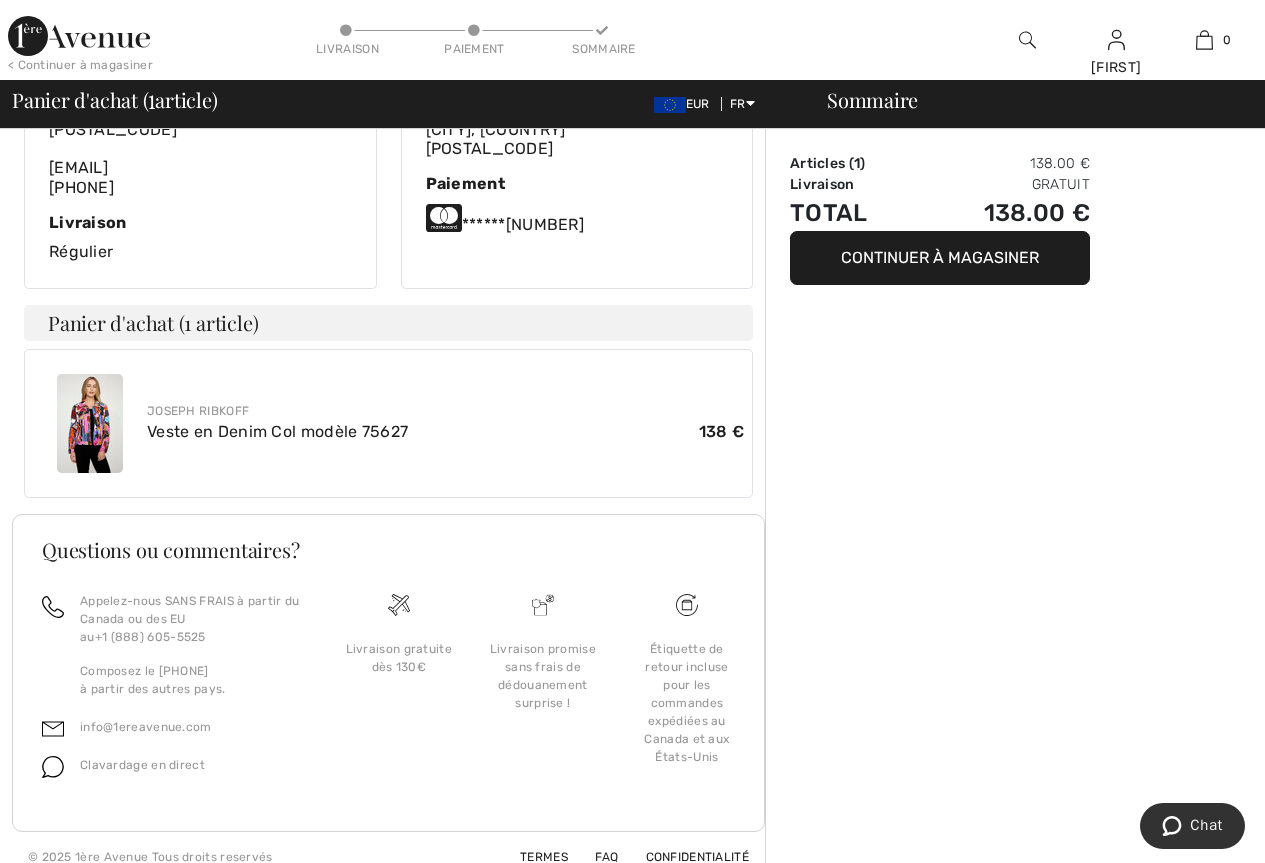 click on "Continuer à magasiner" at bounding box center [940, 258] 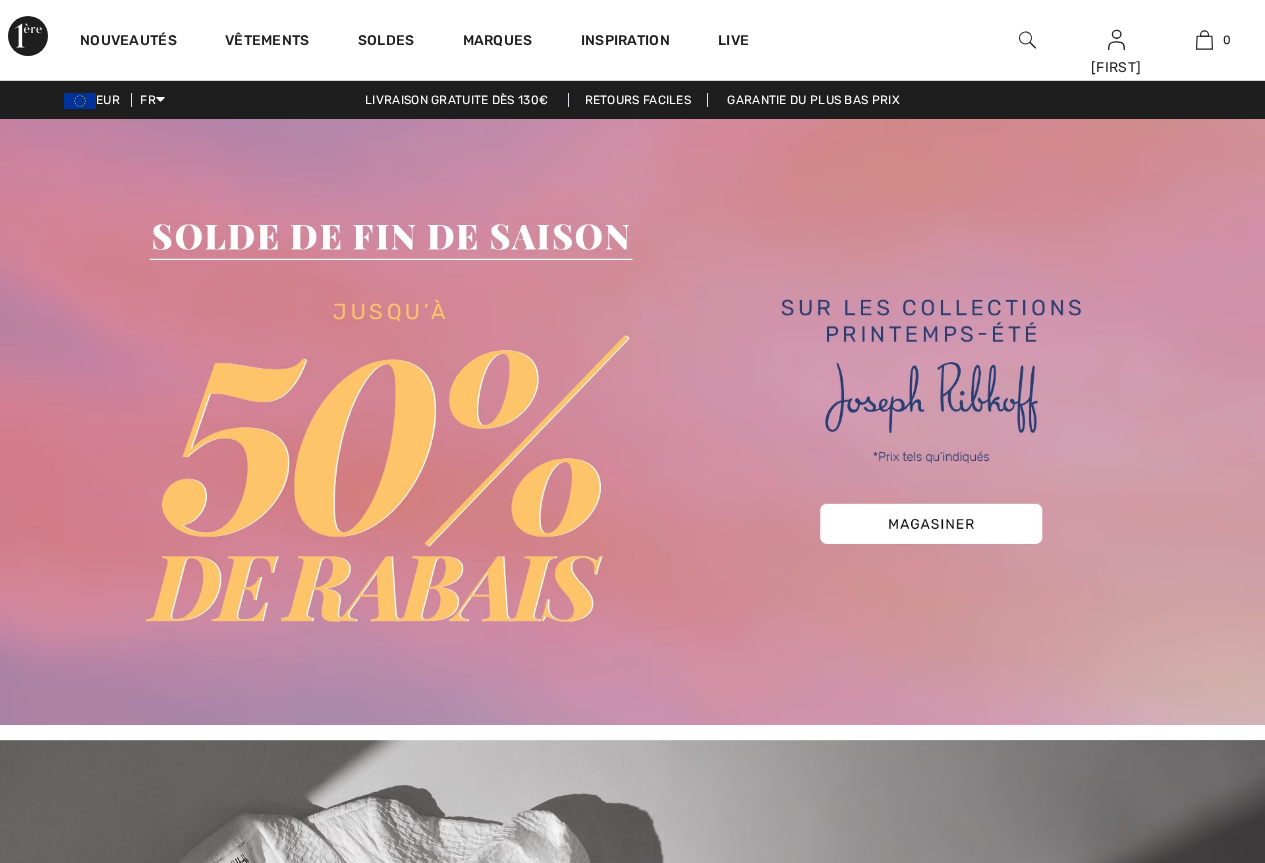 scroll, scrollTop: 0, scrollLeft: 0, axis: both 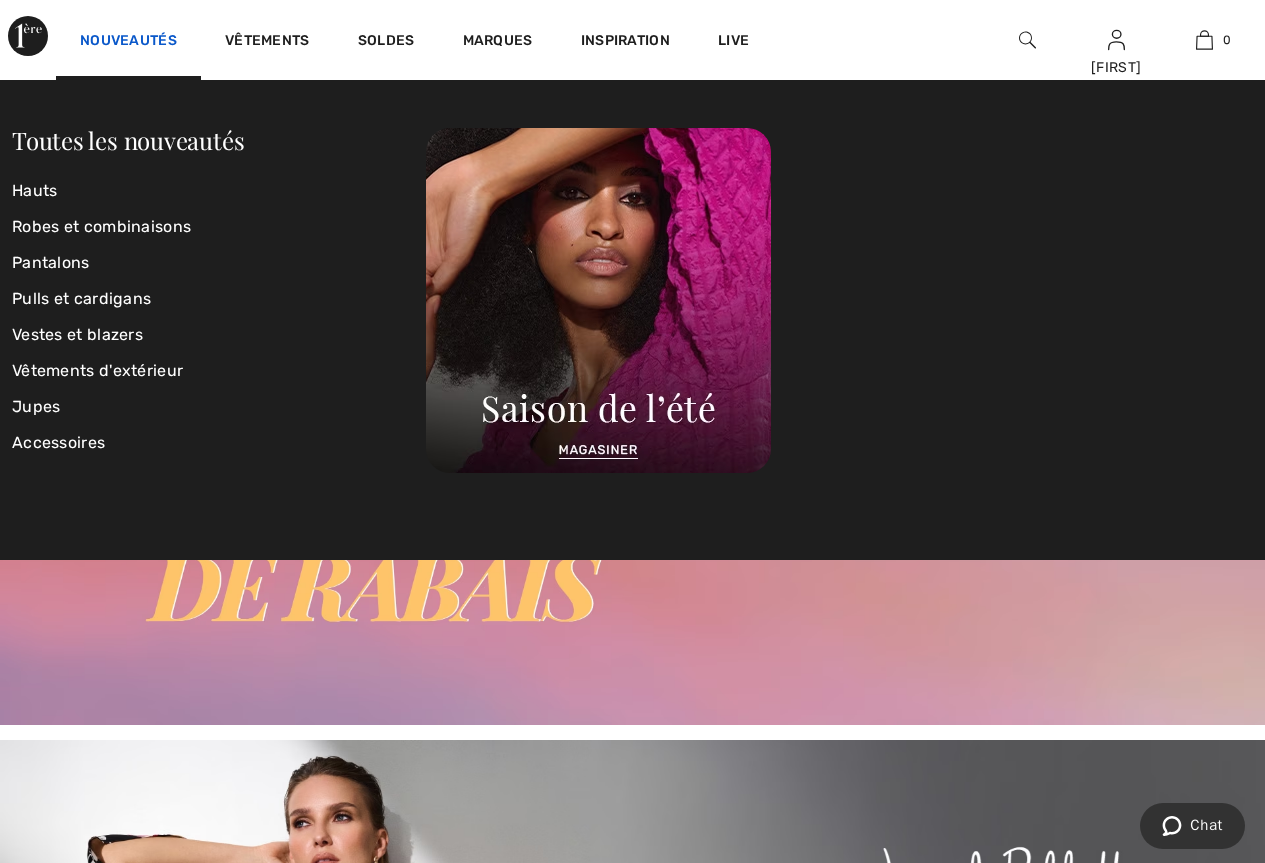 click on "Nouveautés" at bounding box center [128, 42] 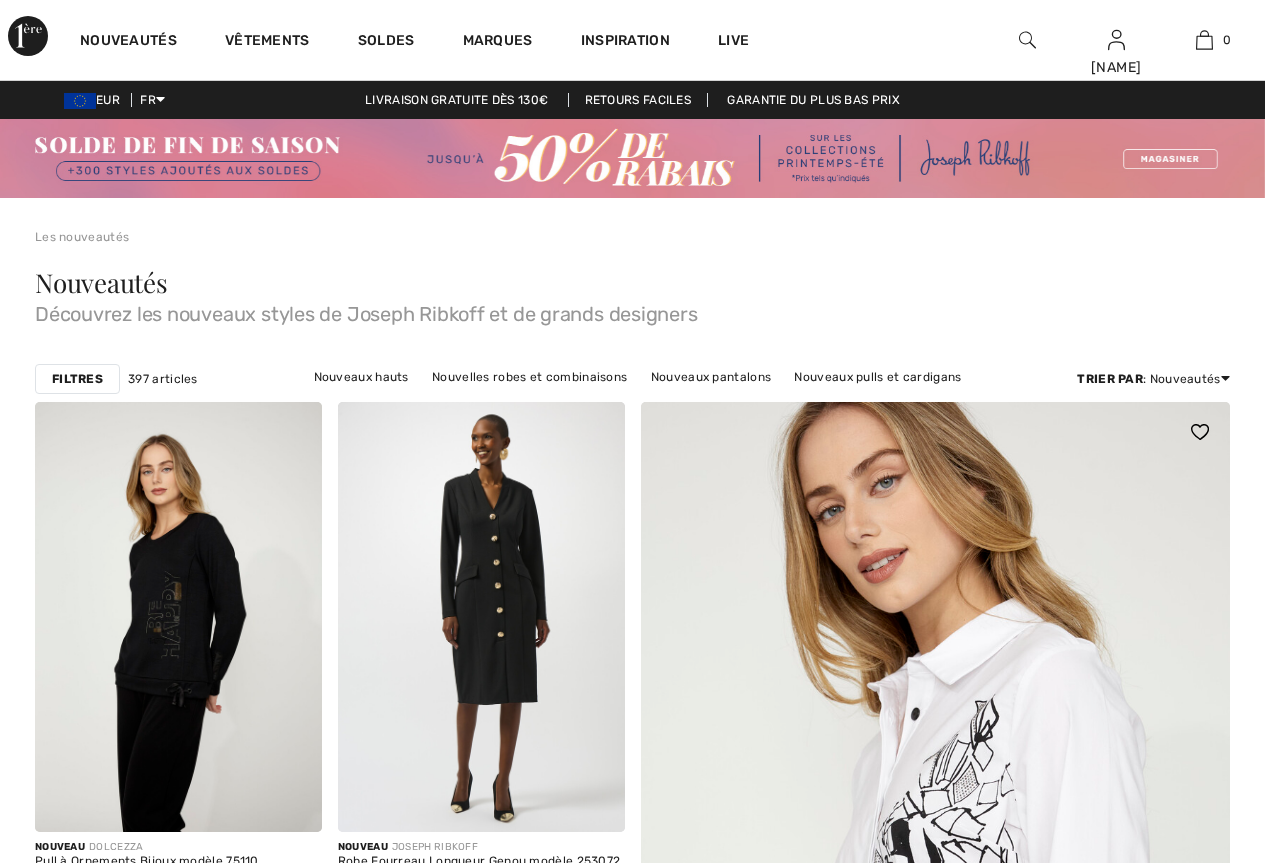 scroll, scrollTop: 0, scrollLeft: 0, axis: both 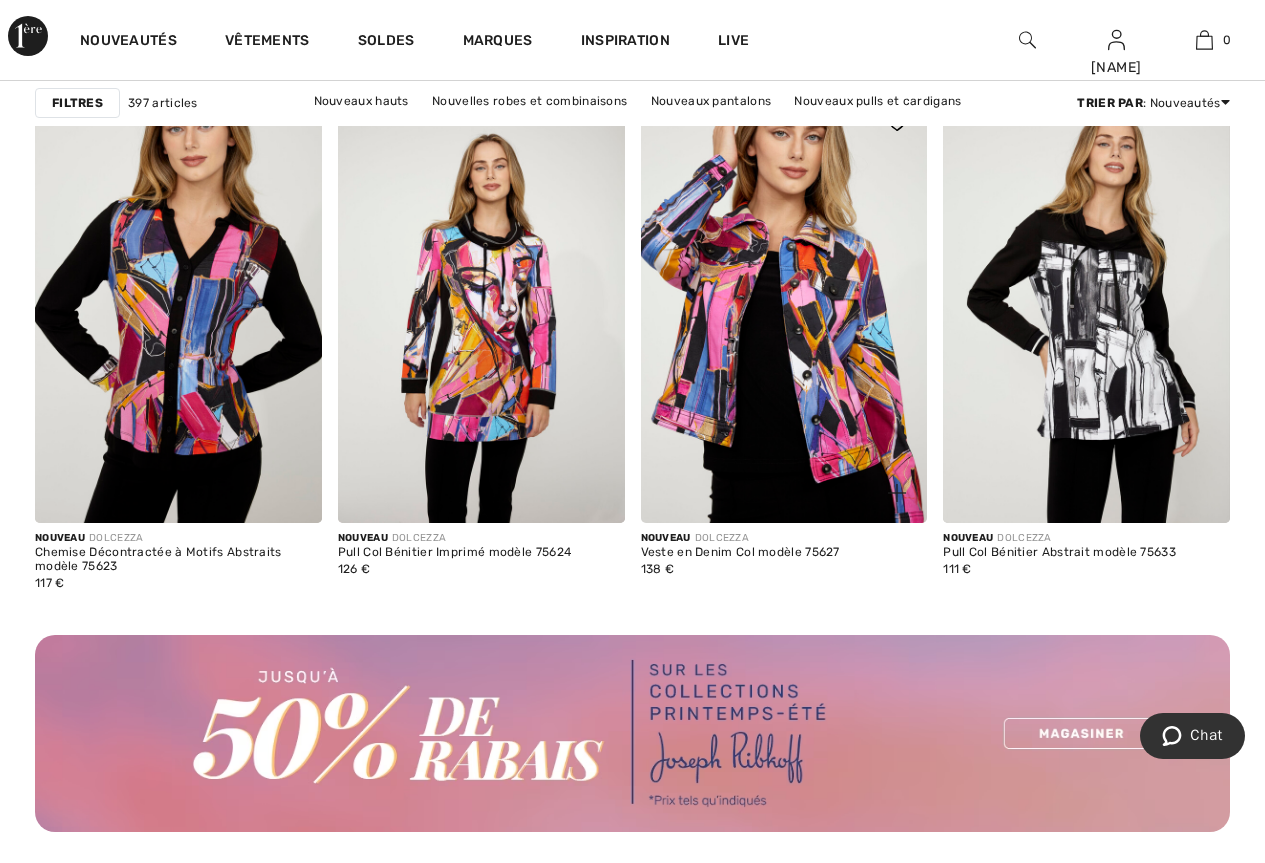 click at bounding box center (784, 308) 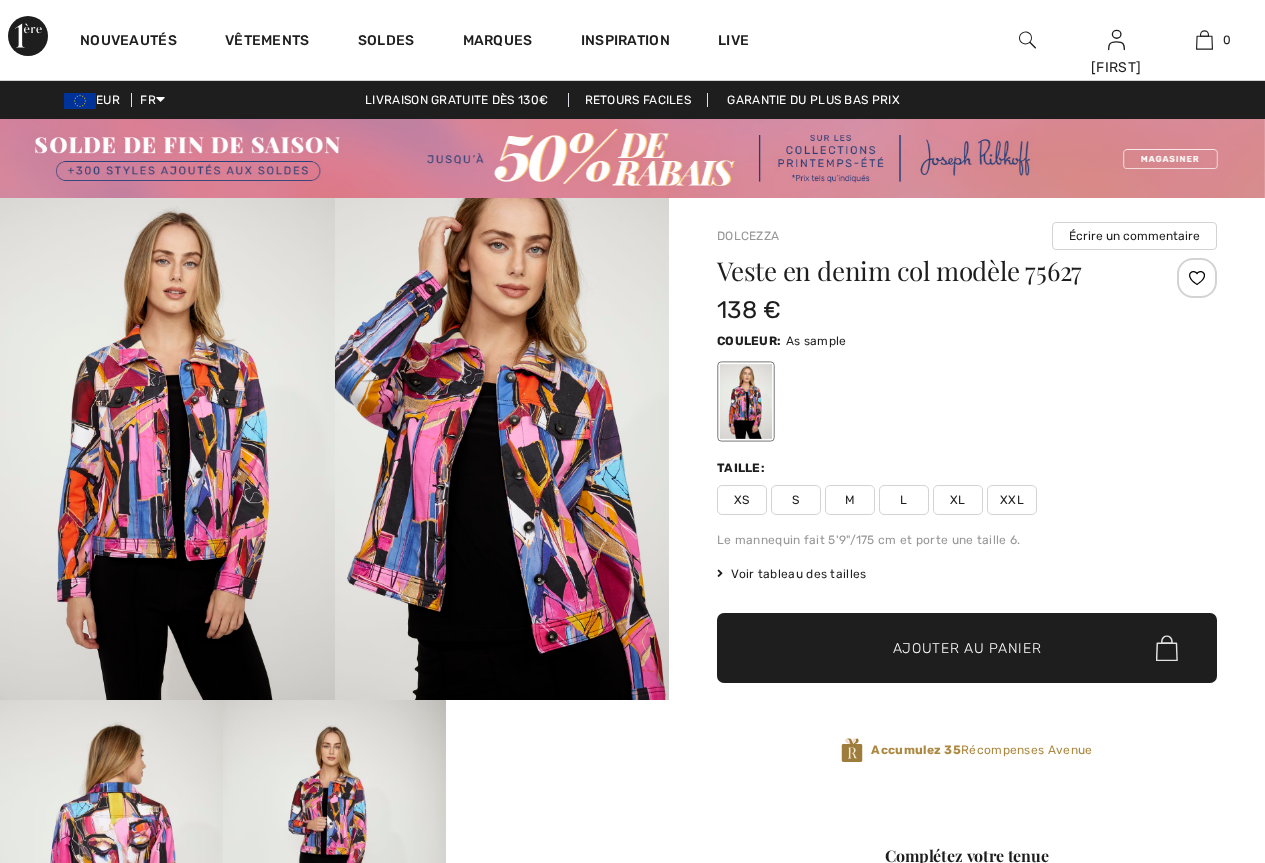 scroll, scrollTop: 167, scrollLeft: 0, axis: vertical 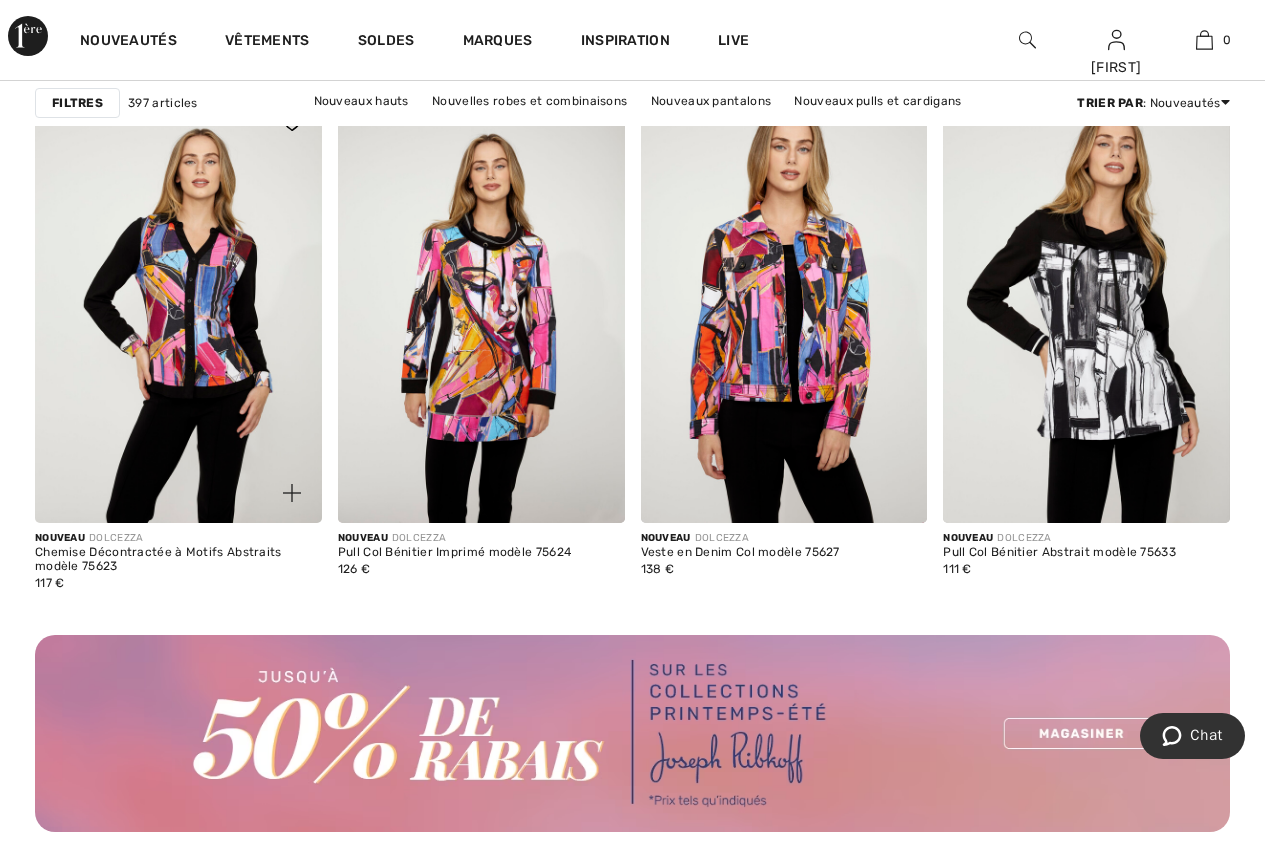 click at bounding box center [178, 308] 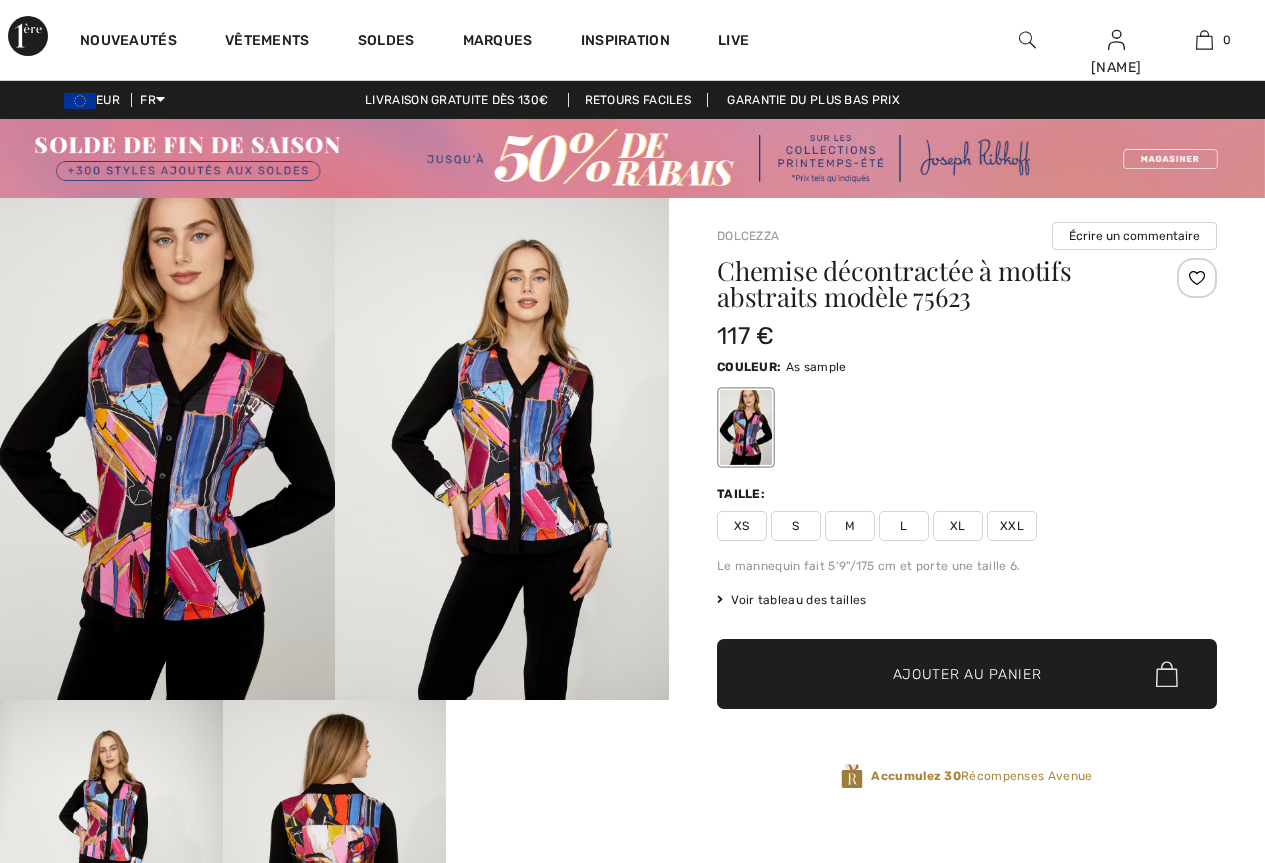 scroll, scrollTop: 0, scrollLeft: 0, axis: both 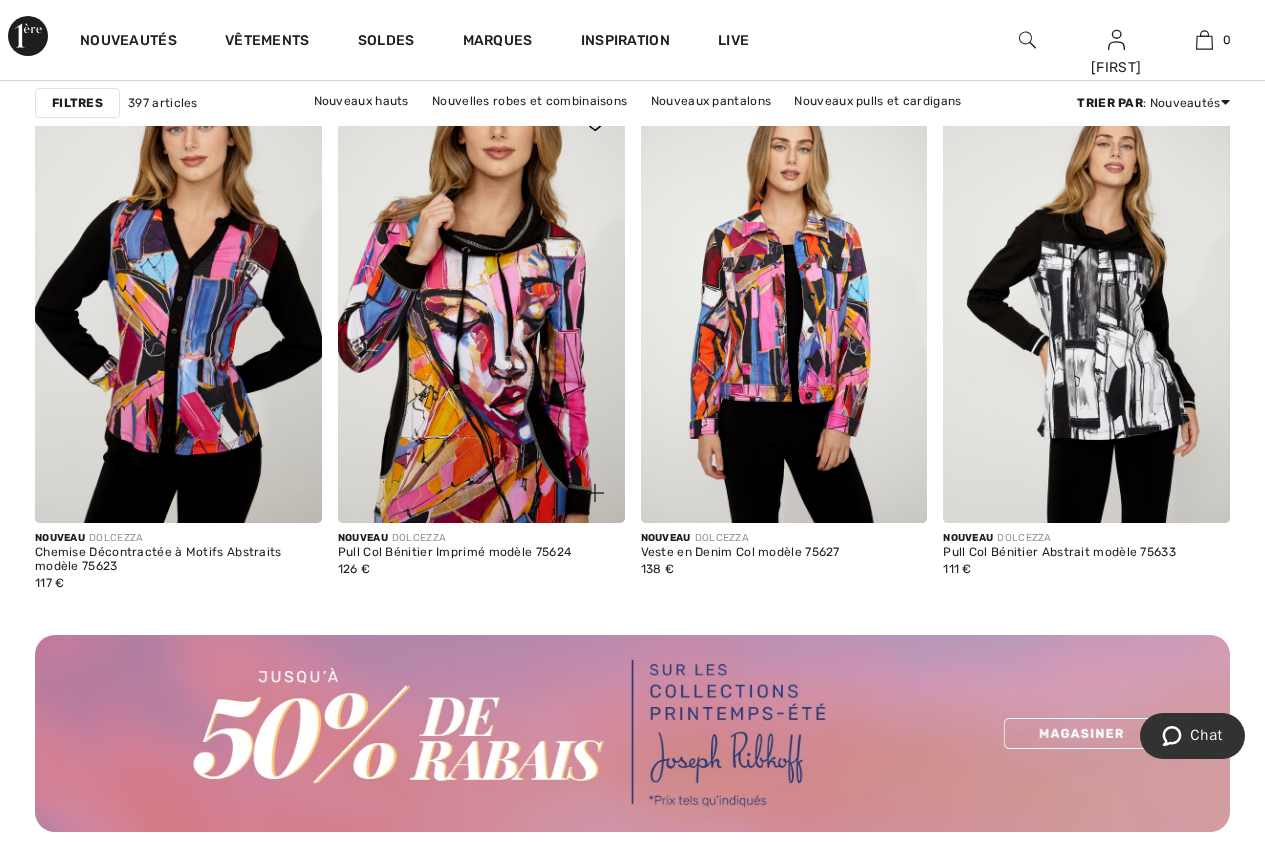 click at bounding box center (481, 308) 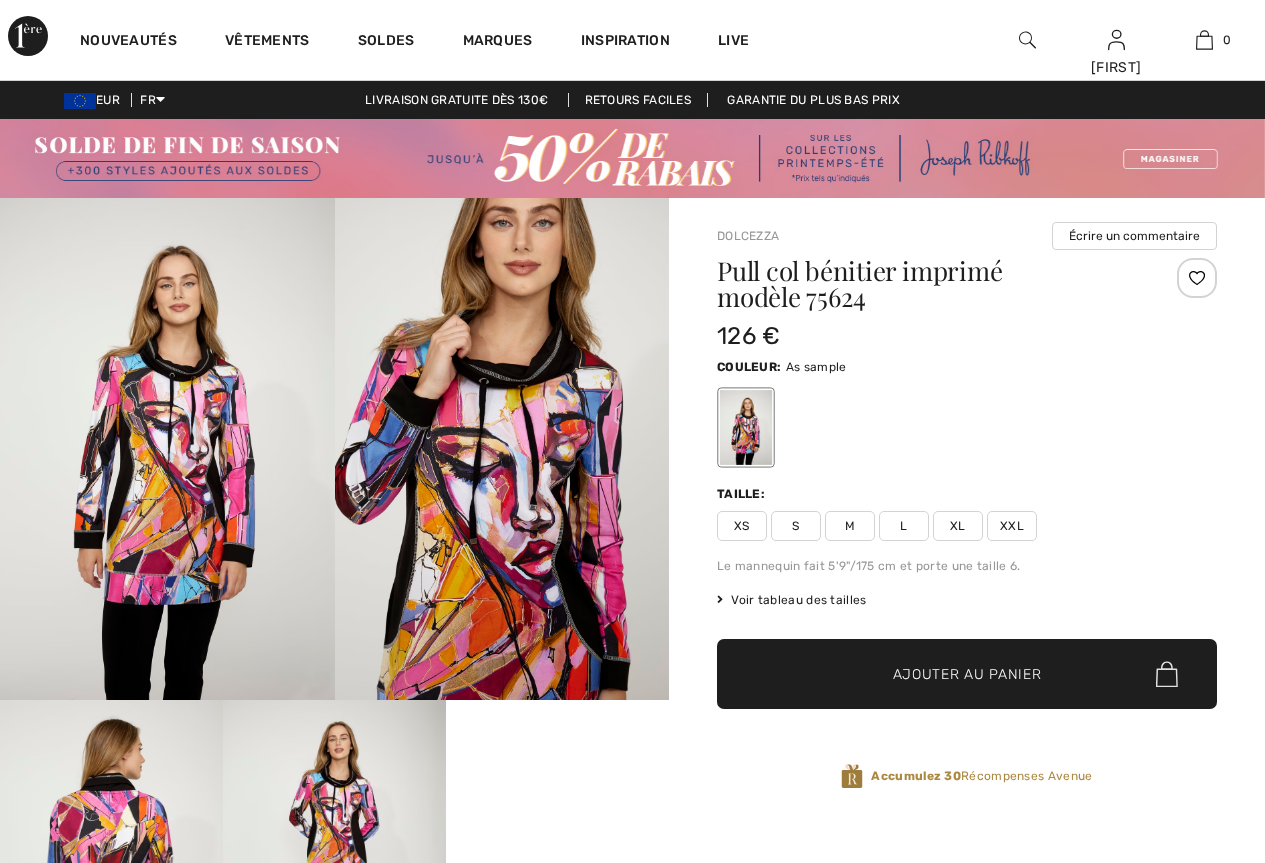 scroll, scrollTop: 100, scrollLeft: 0, axis: vertical 